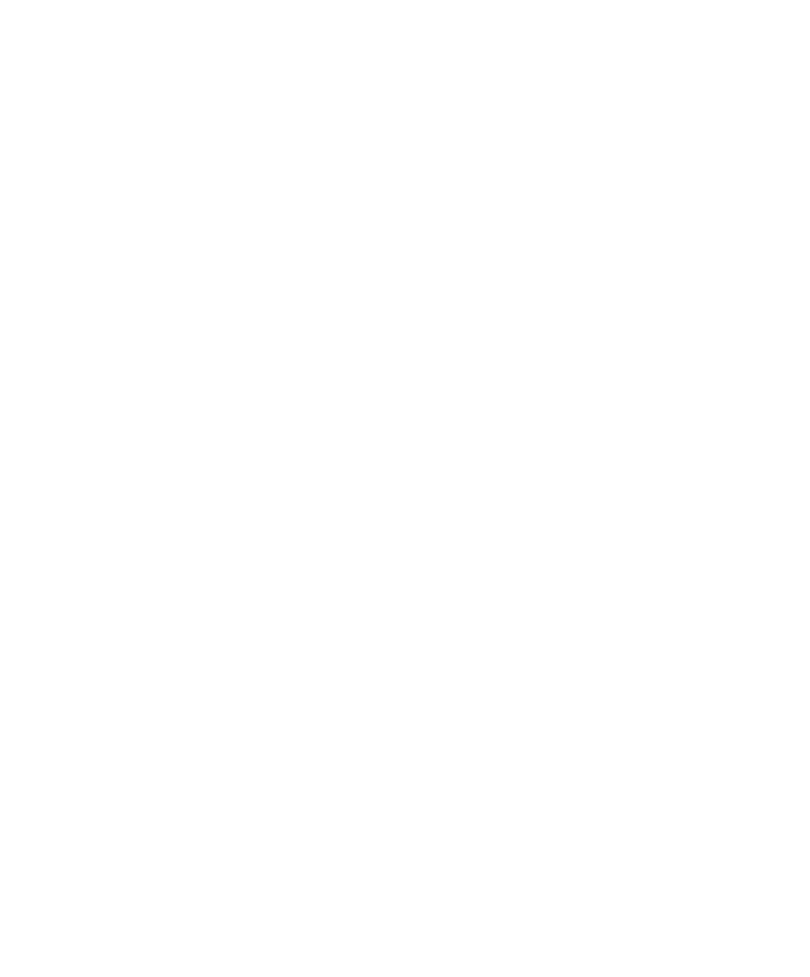 scroll, scrollTop: 0, scrollLeft: 0, axis: both 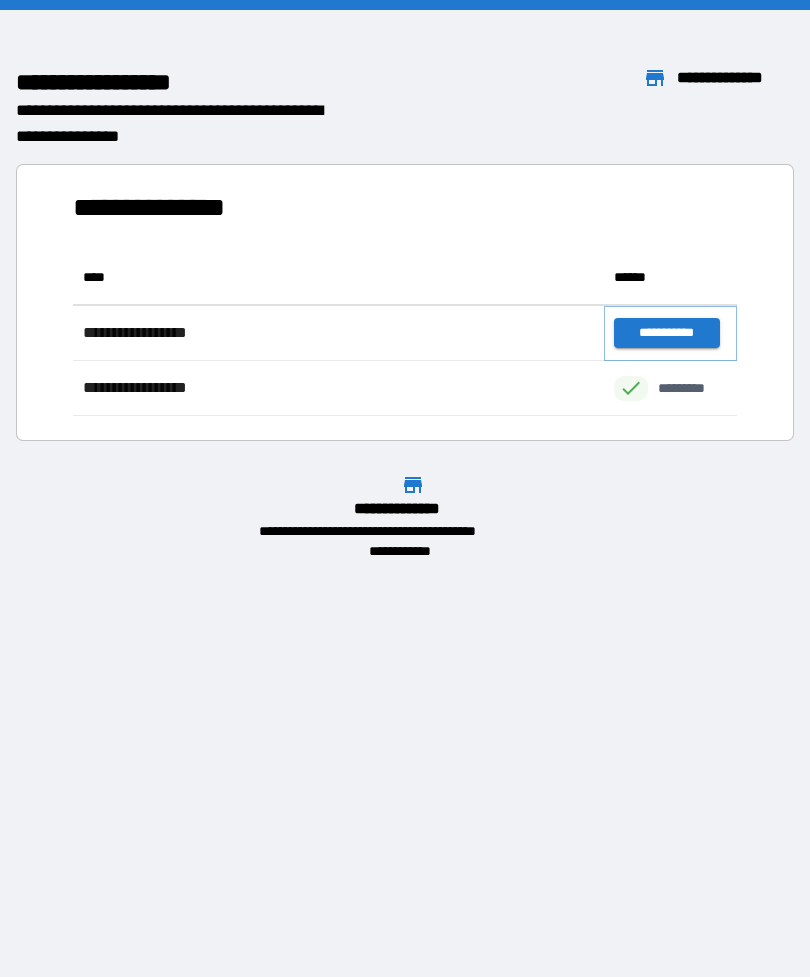 click on "**********" at bounding box center [666, 333] 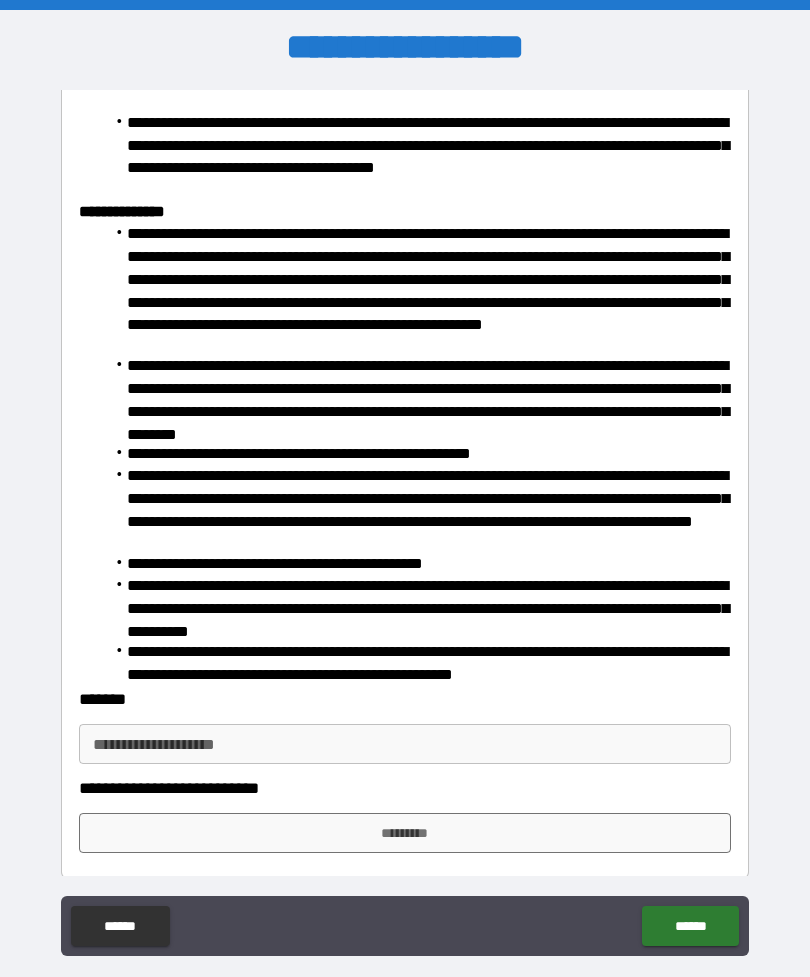 scroll, scrollTop: 1753, scrollLeft: 0, axis: vertical 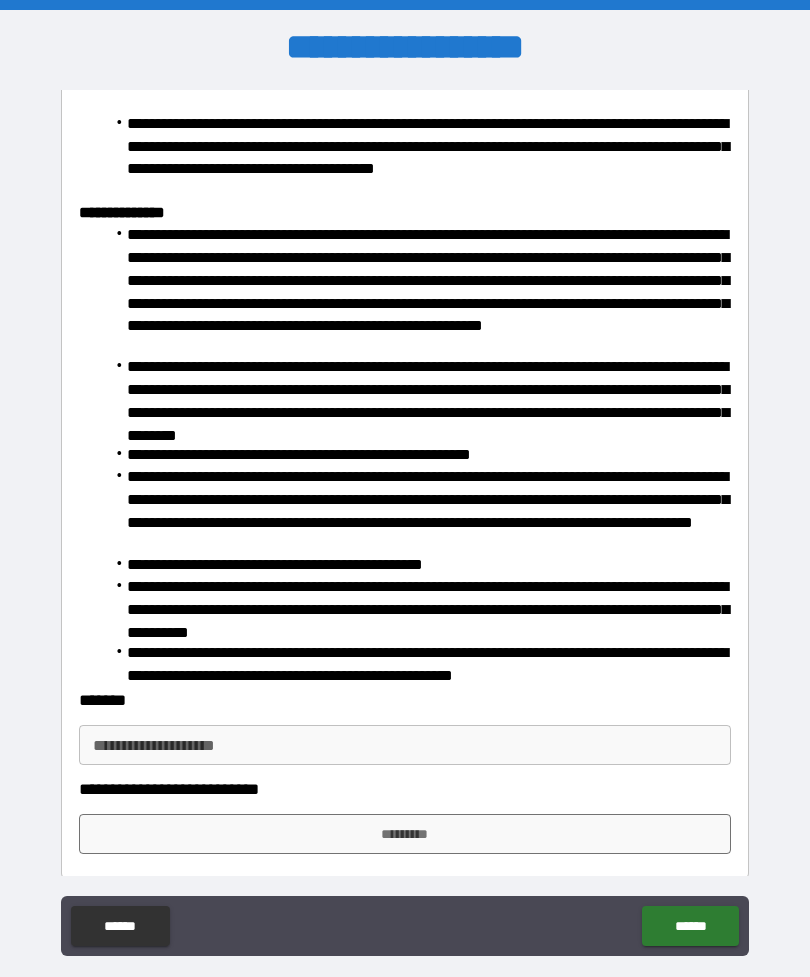 click on "**********" at bounding box center (405, 745) 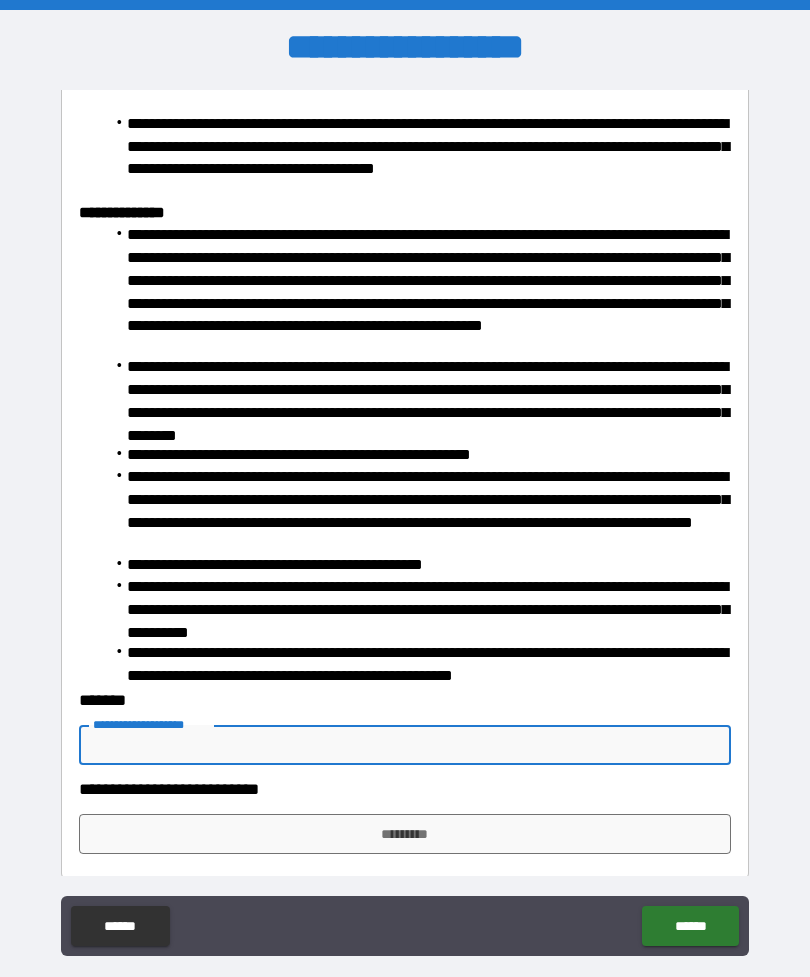 scroll, scrollTop: 64, scrollLeft: 0, axis: vertical 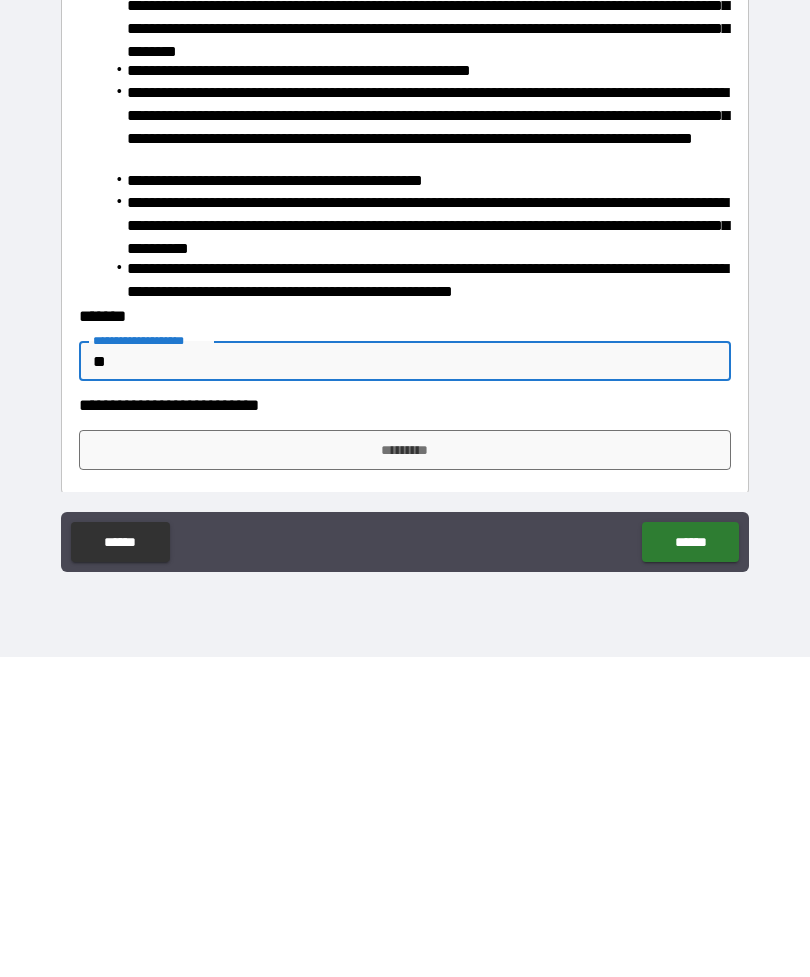 type on "**" 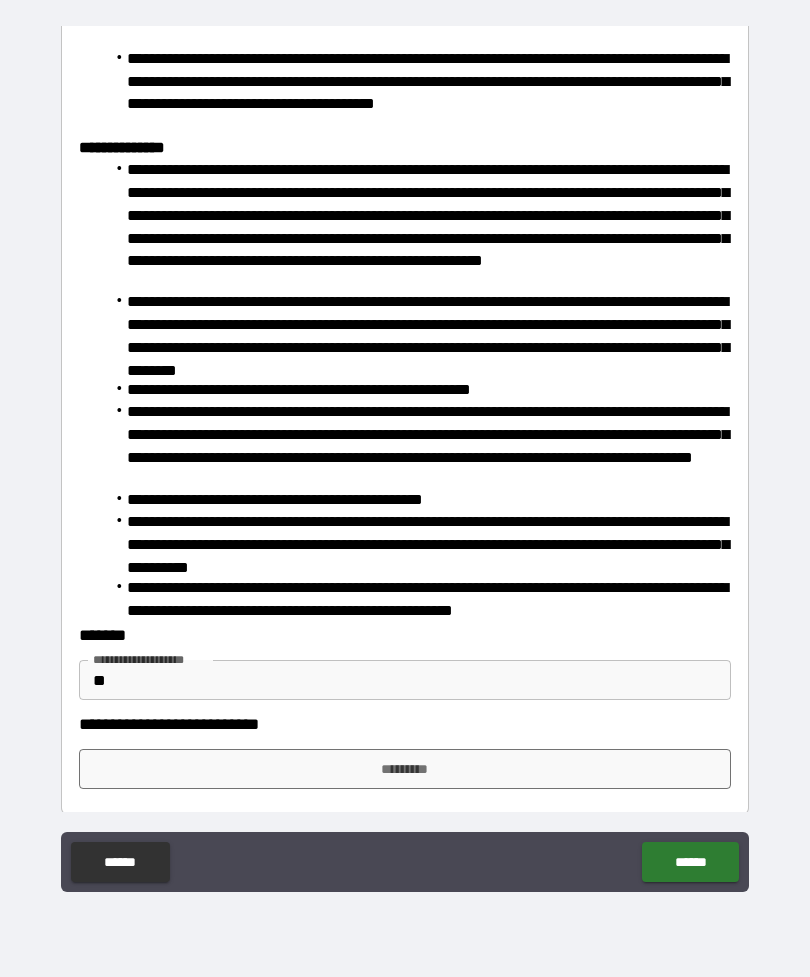 scroll, scrollTop: 1753, scrollLeft: 0, axis: vertical 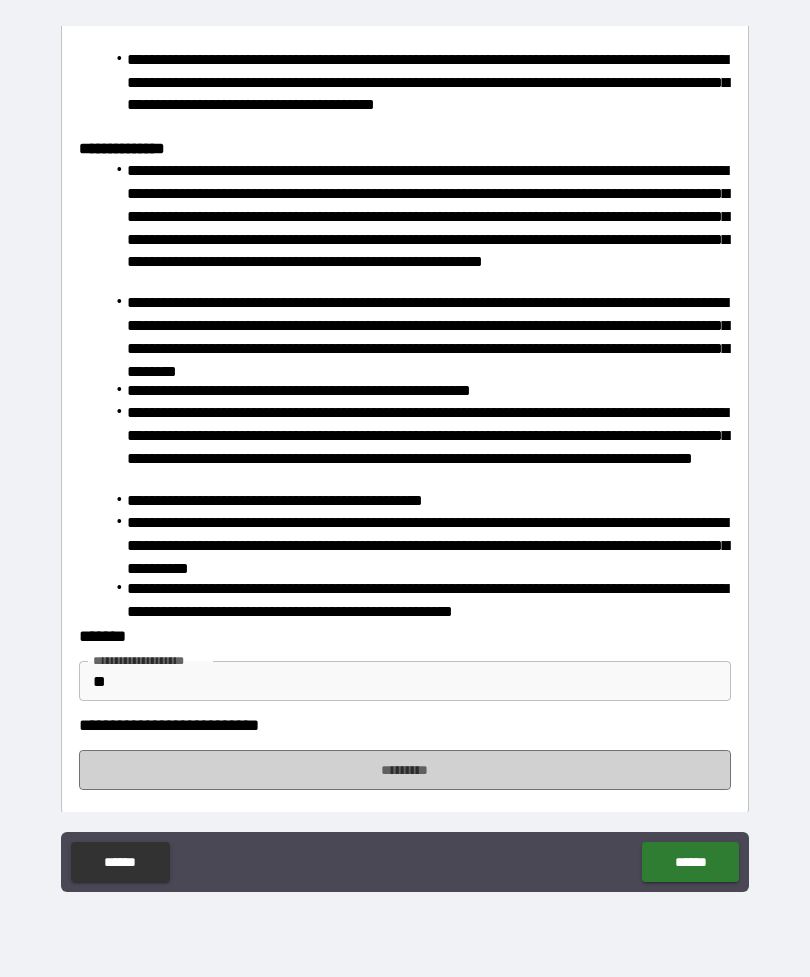 click on "*********" at bounding box center (405, 770) 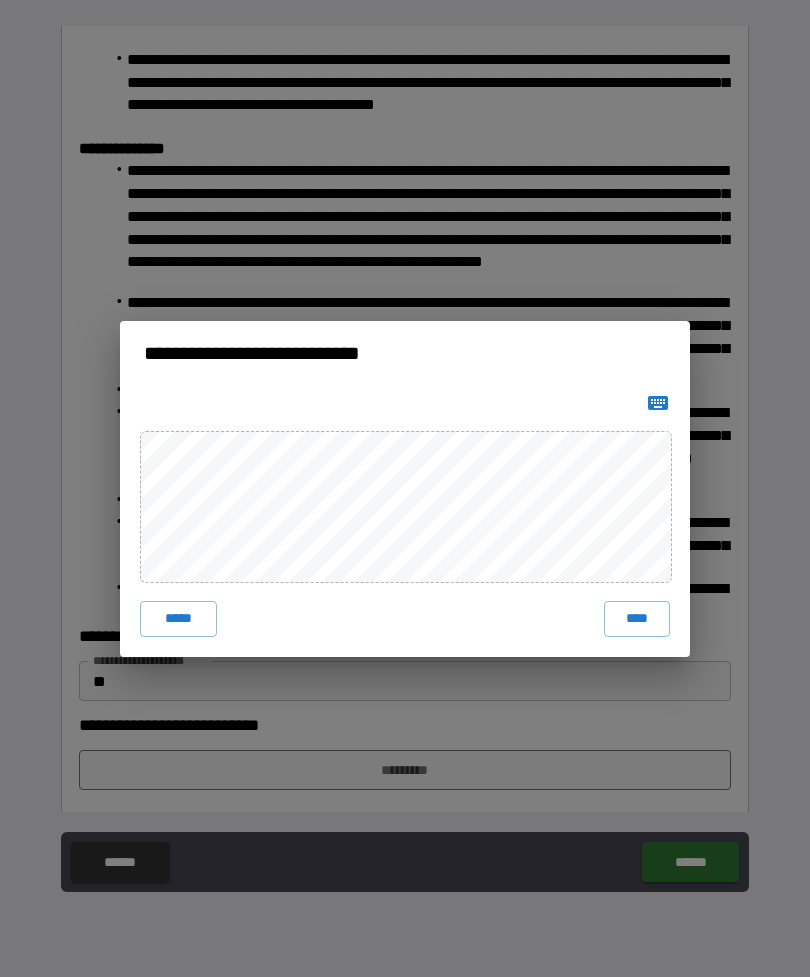 click on "****" at bounding box center (637, 619) 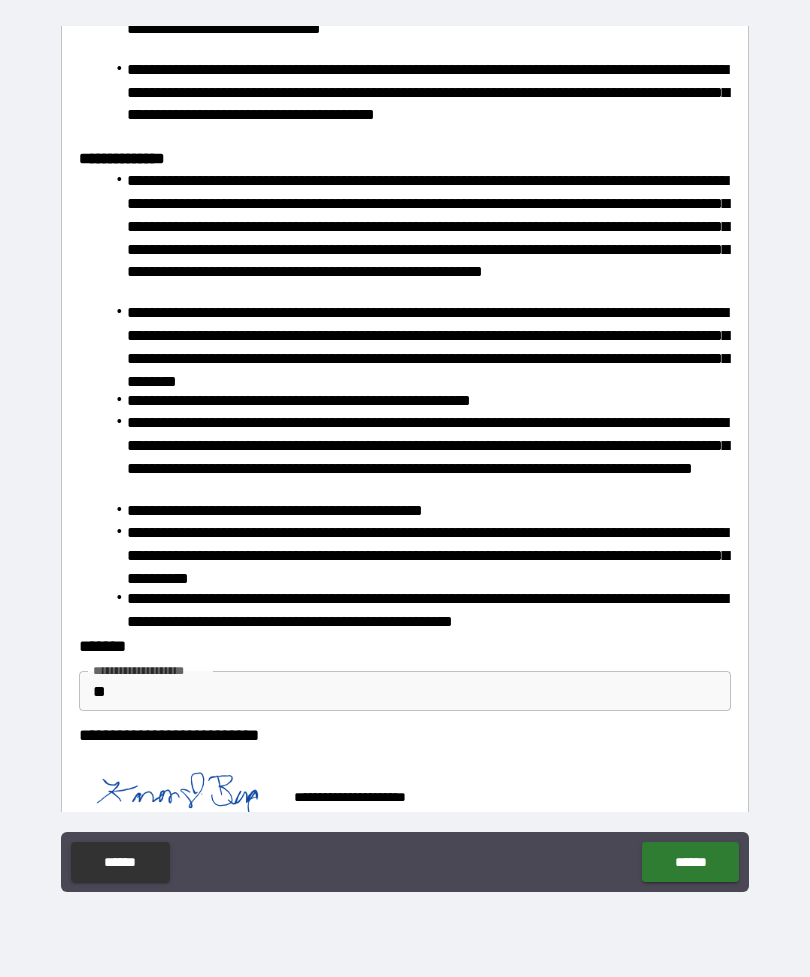 click on "******" at bounding box center [690, 862] 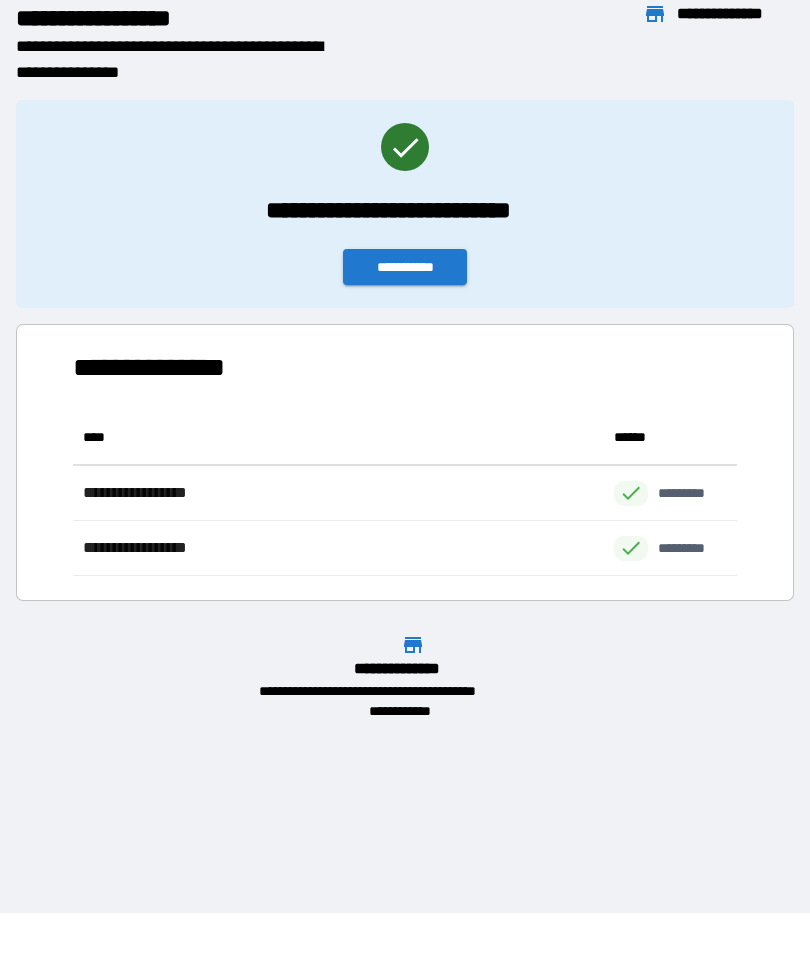scroll, scrollTop: 166, scrollLeft: 664, axis: both 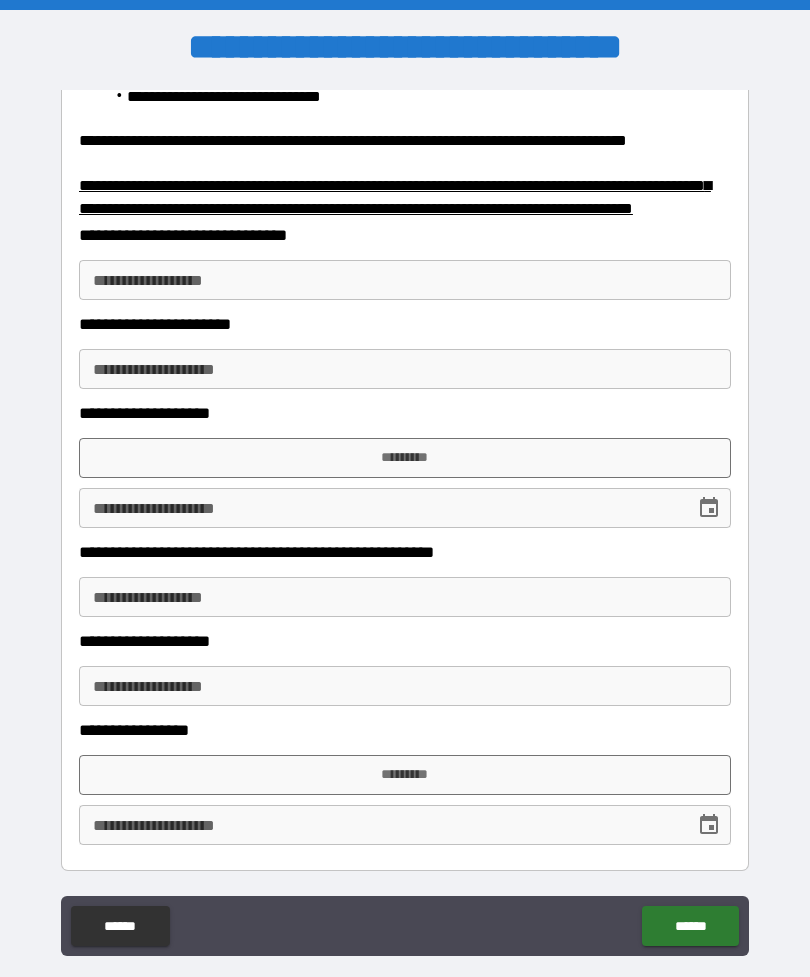 click on "**********" at bounding box center [405, 280] 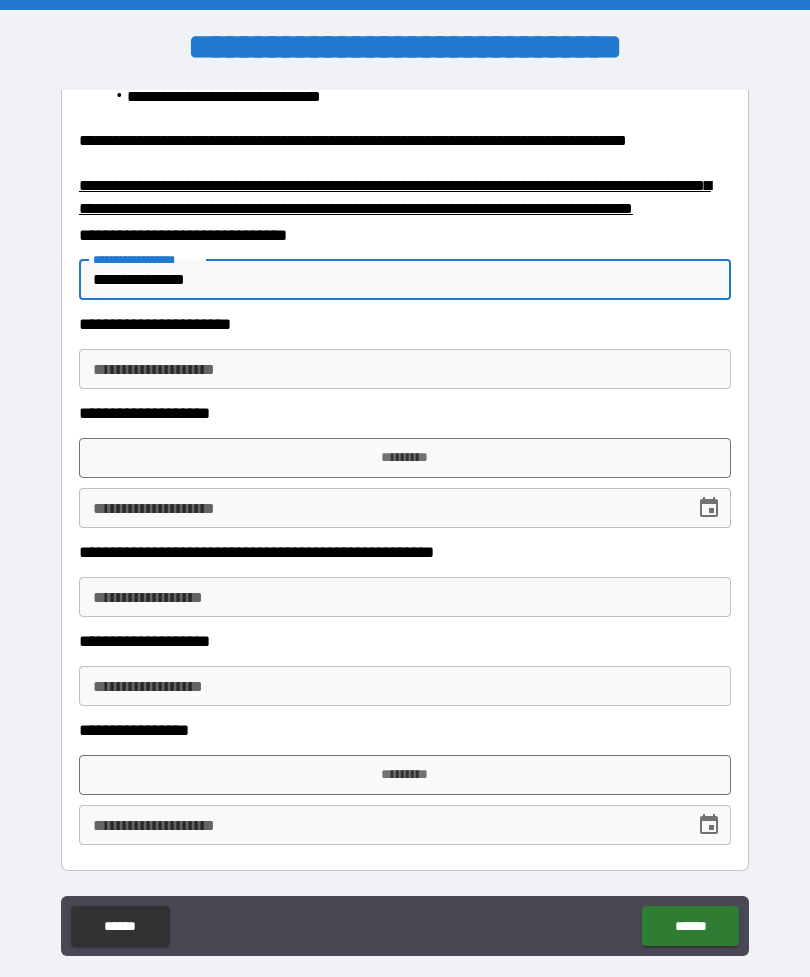 type on "**********" 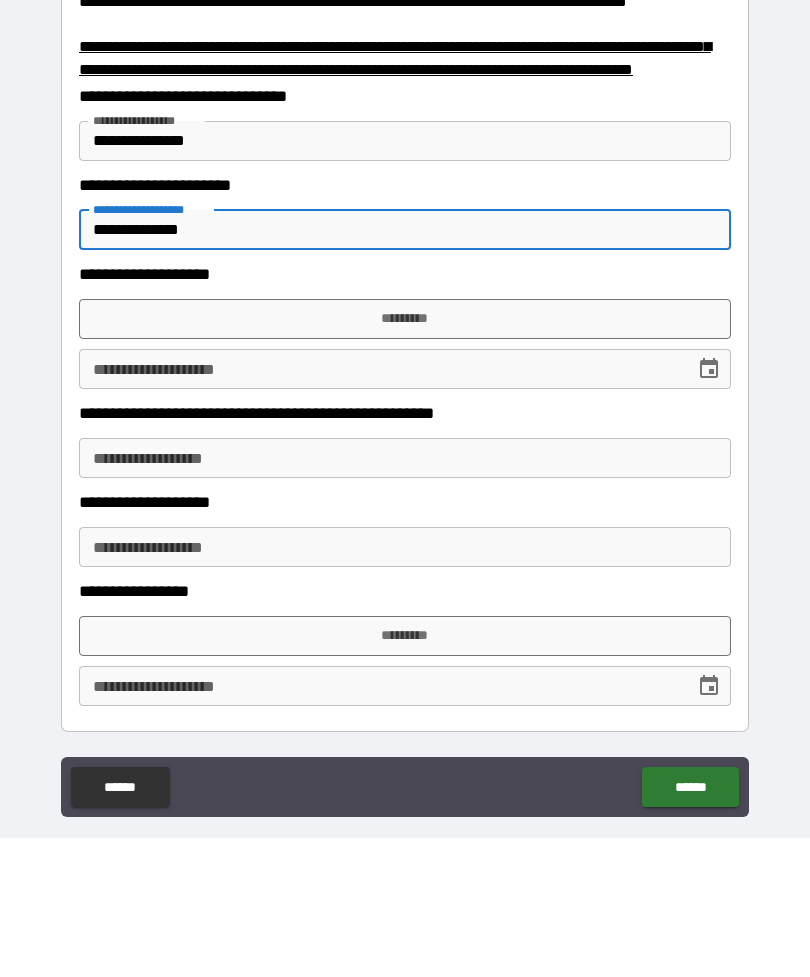 type on "**********" 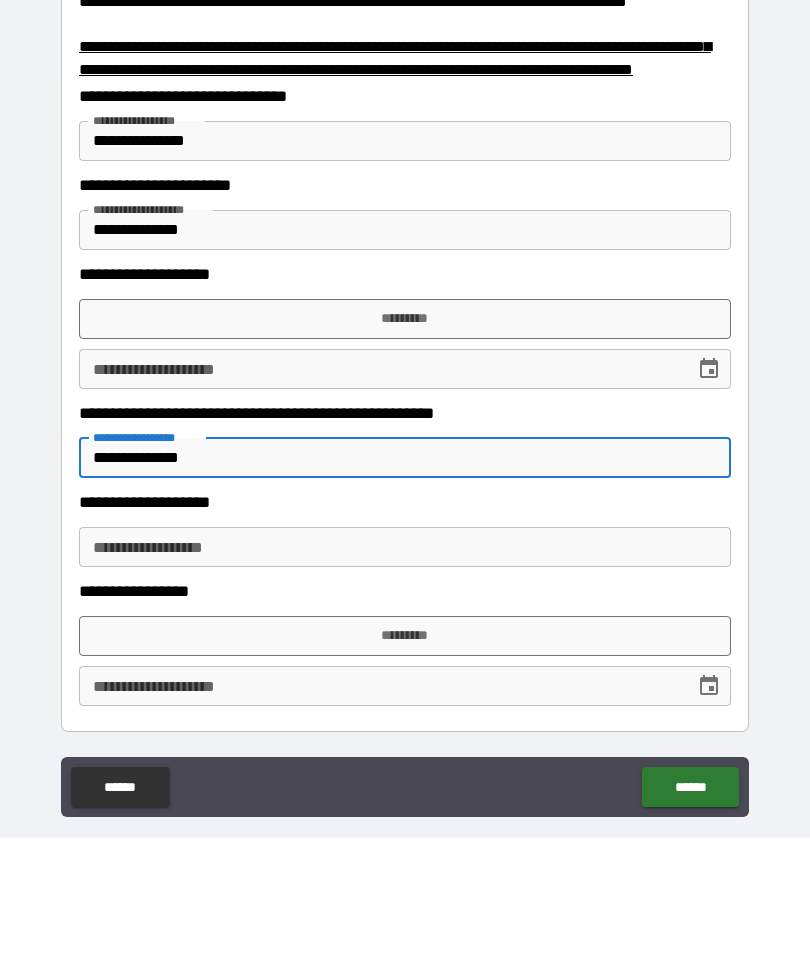 type on "**********" 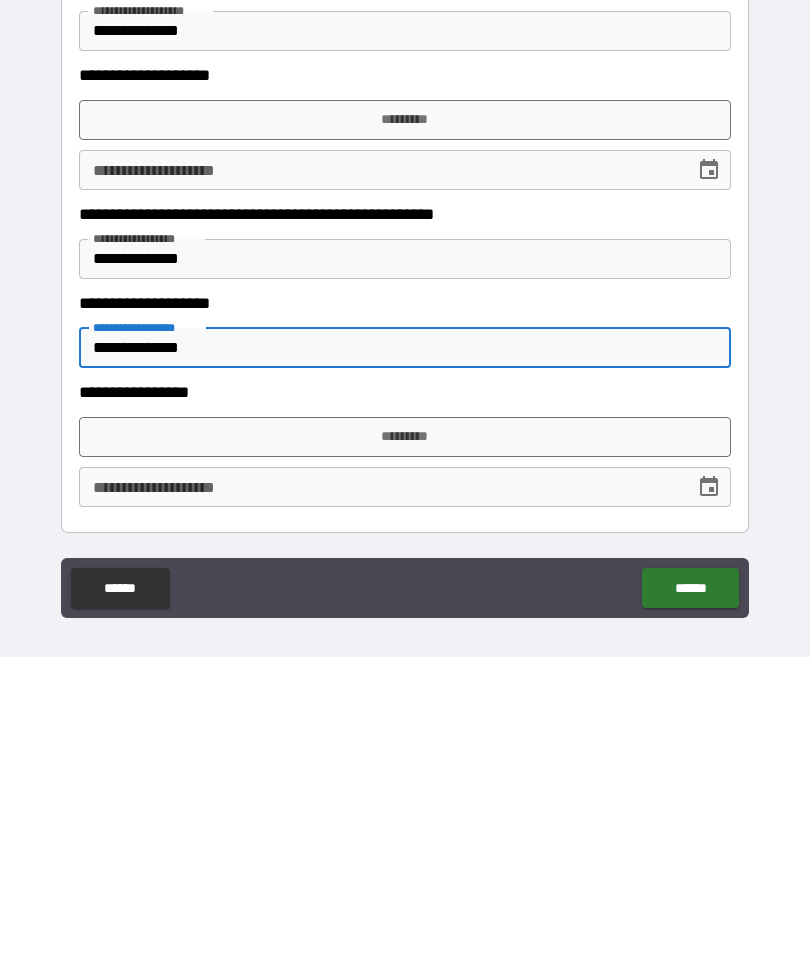 scroll, scrollTop: 35, scrollLeft: 0, axis: vertical 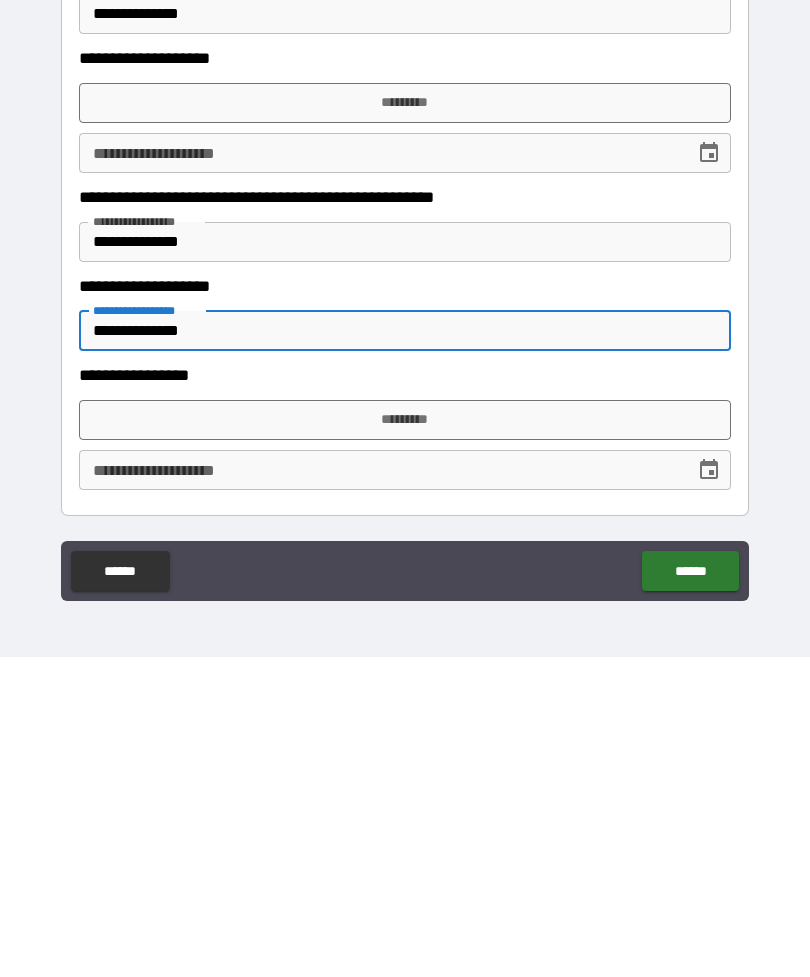 type on "**********" 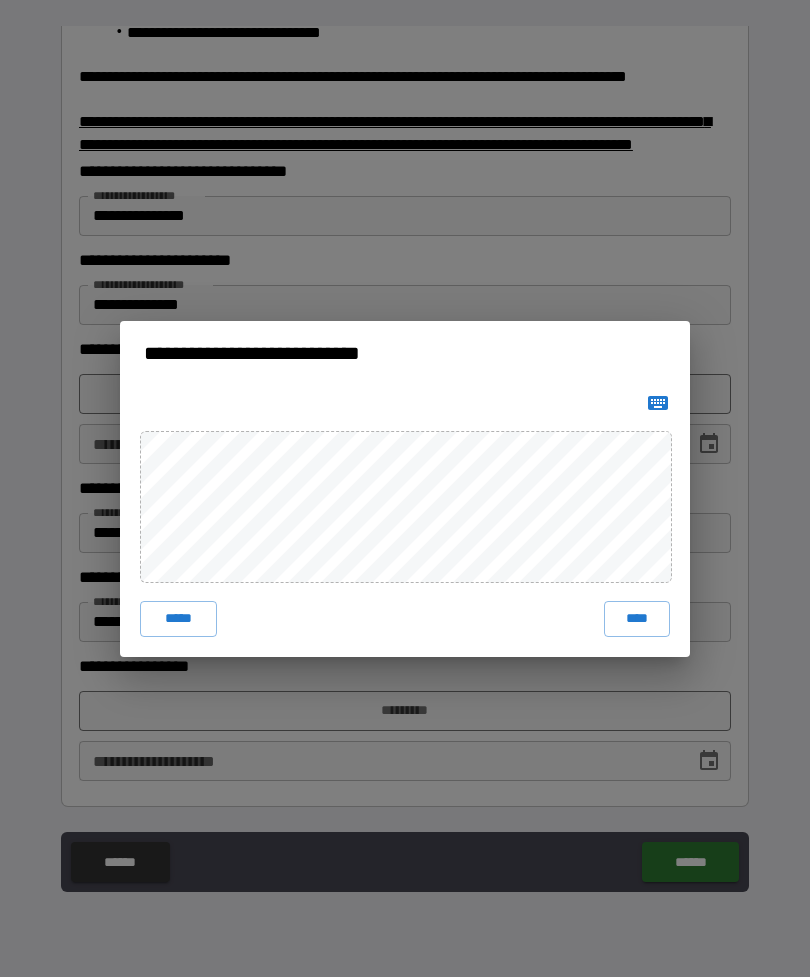 click on "****" at bounding box center [637, 619] 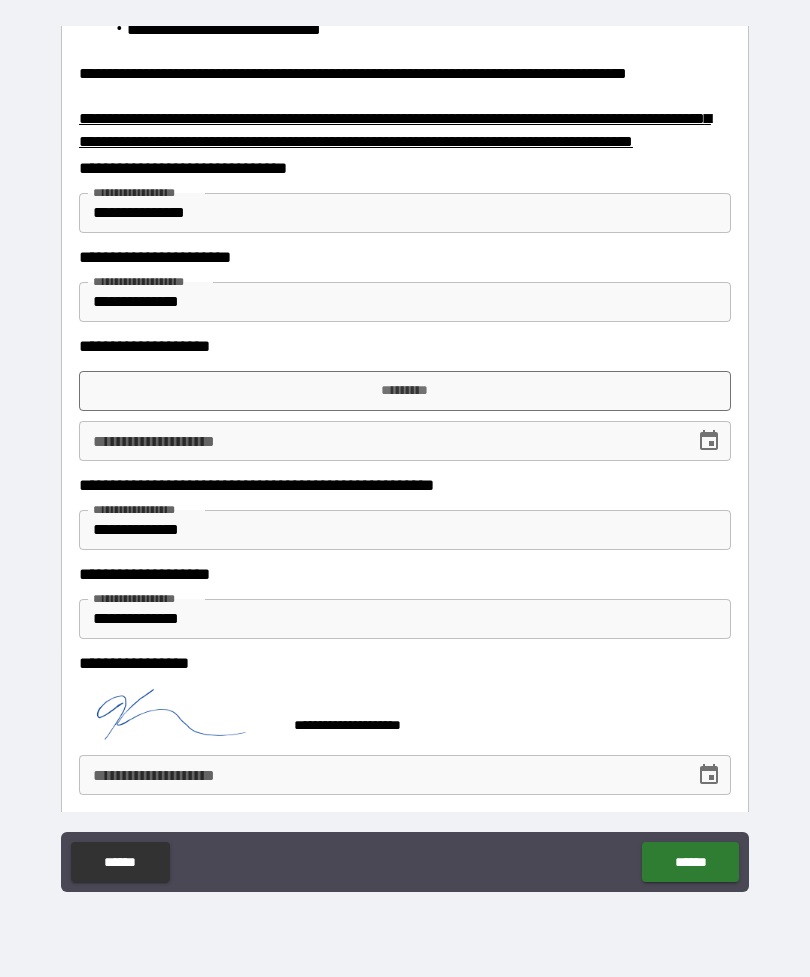 click 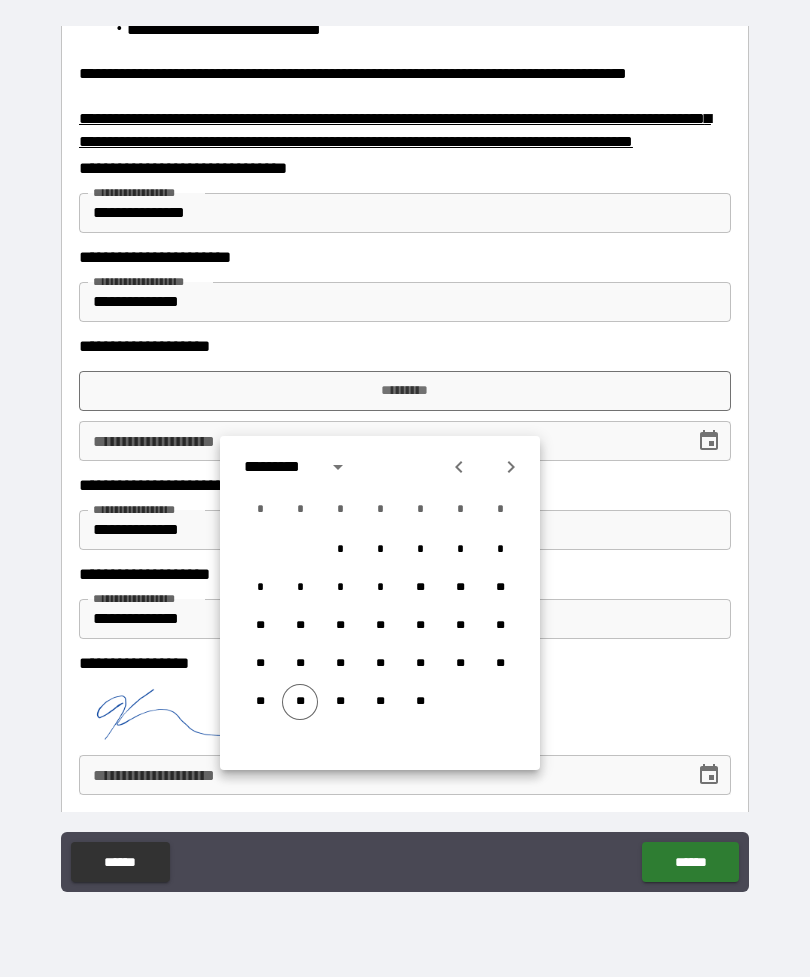 click on "**" at bounding box center (300, 702) 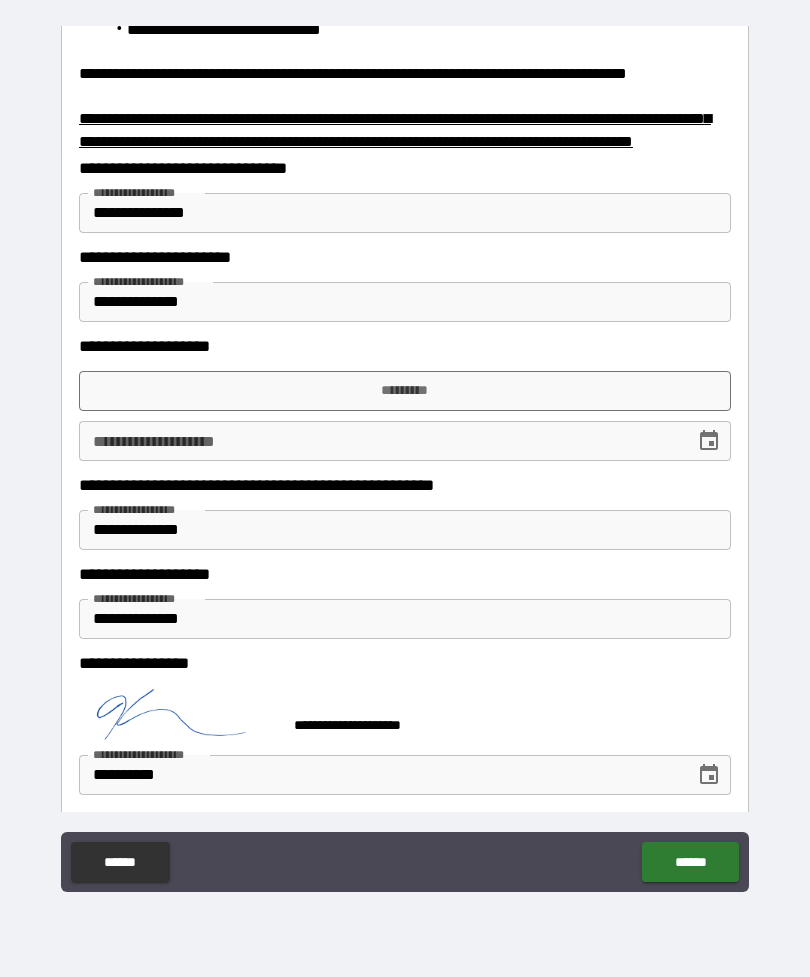 click on "**********" at bounding box center (405, 213) 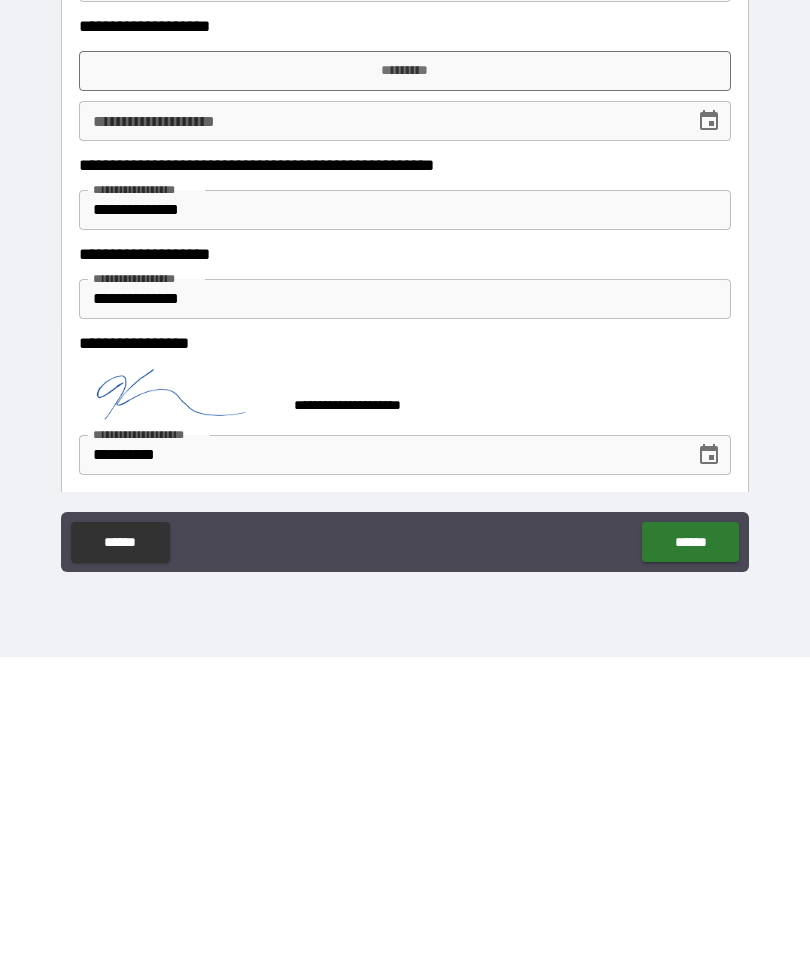 type on "**********" 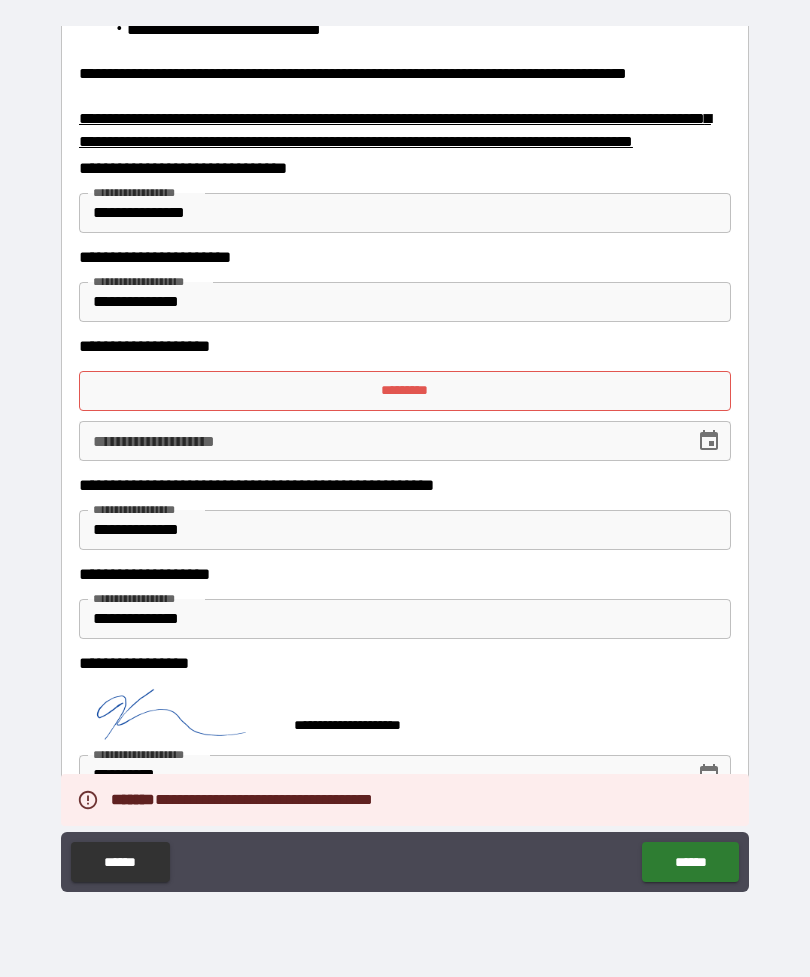 click on "*********" at bounding box center (405, 391) 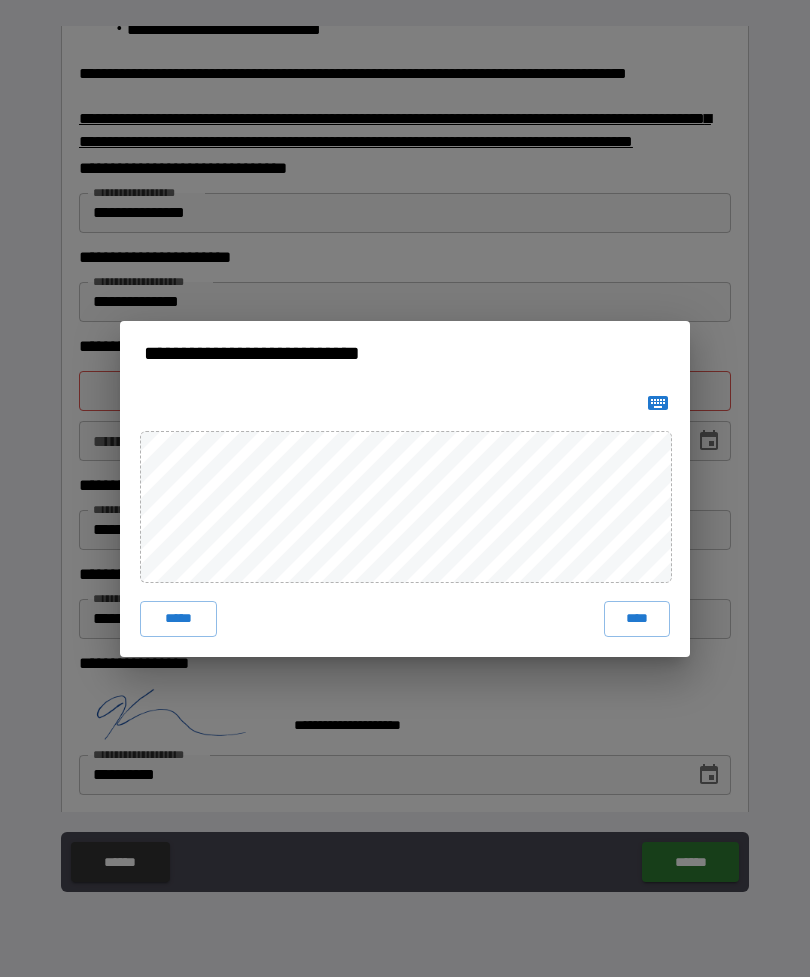 click on "****" at bounding box center [637, 619] 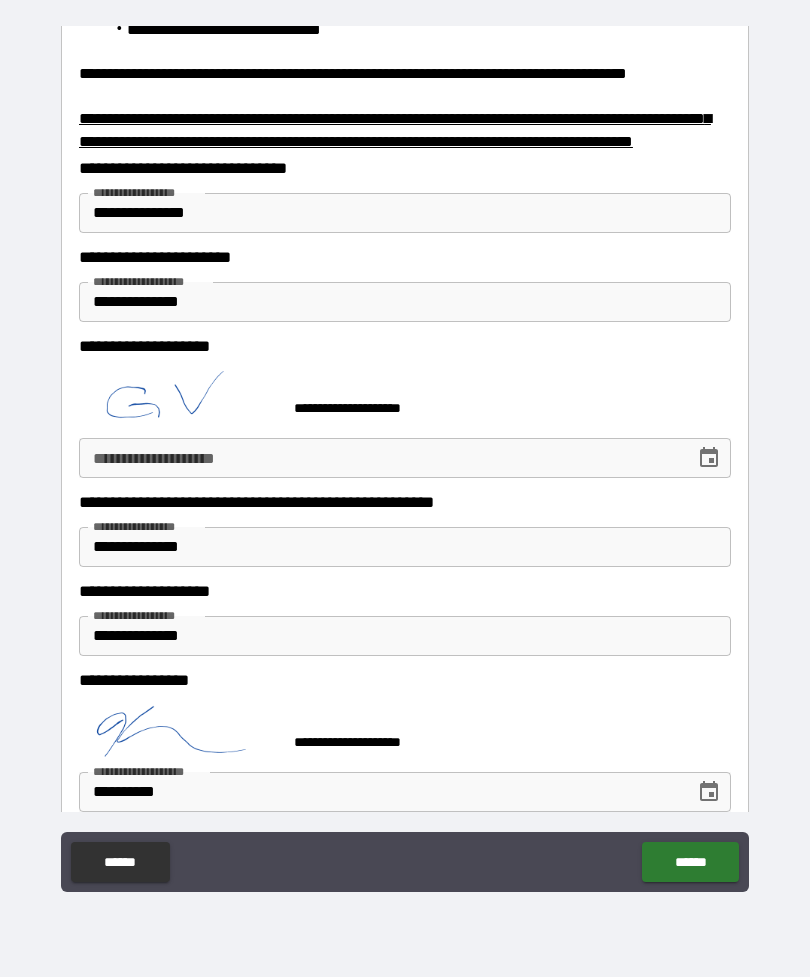 click on "******" at bounding box center [690, 862] 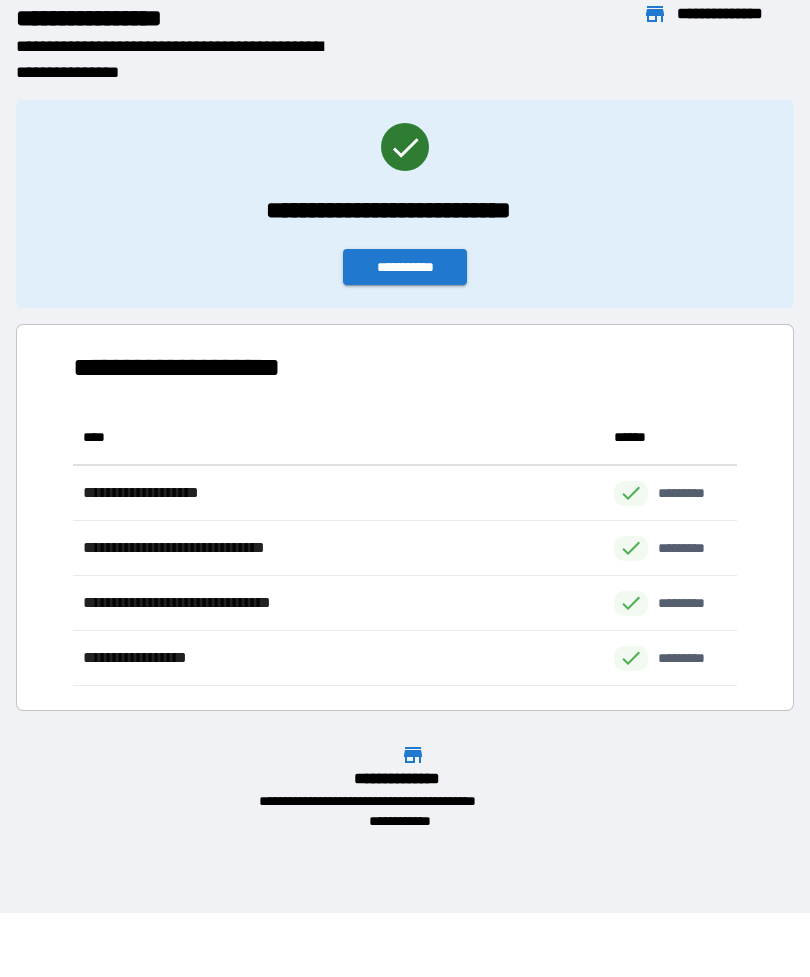 scroll, scrollTop: 1, scrollLeft: 1, axis: both 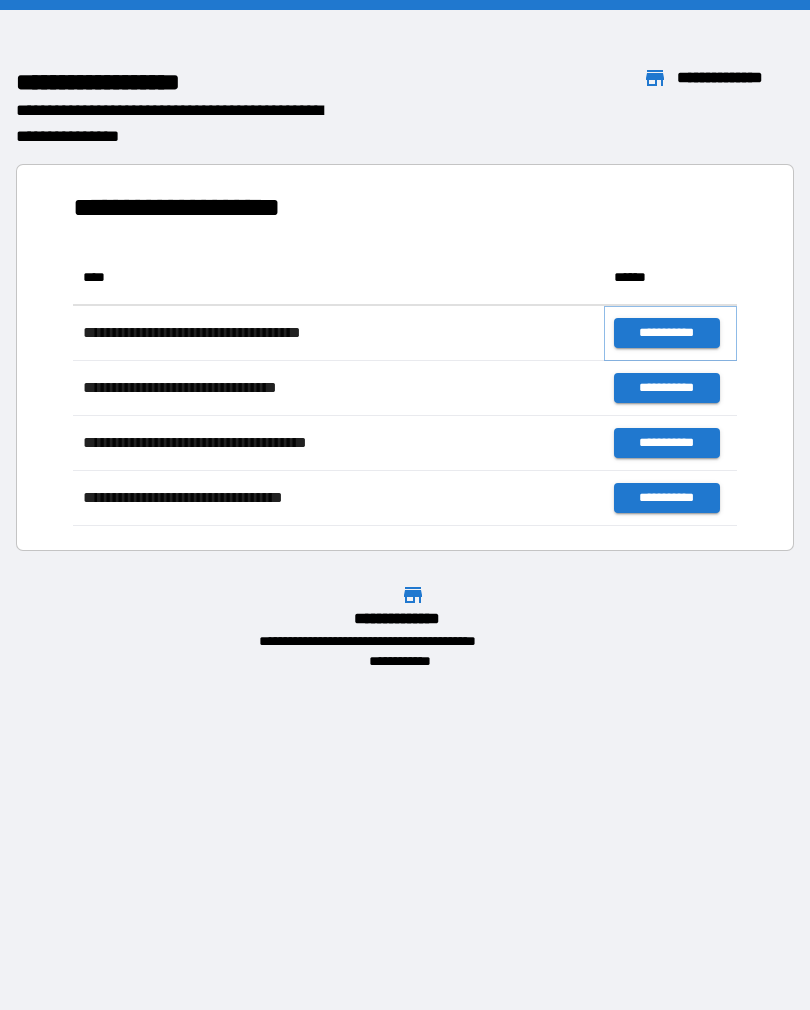 click on "**********" at bounding box center (666, 333) 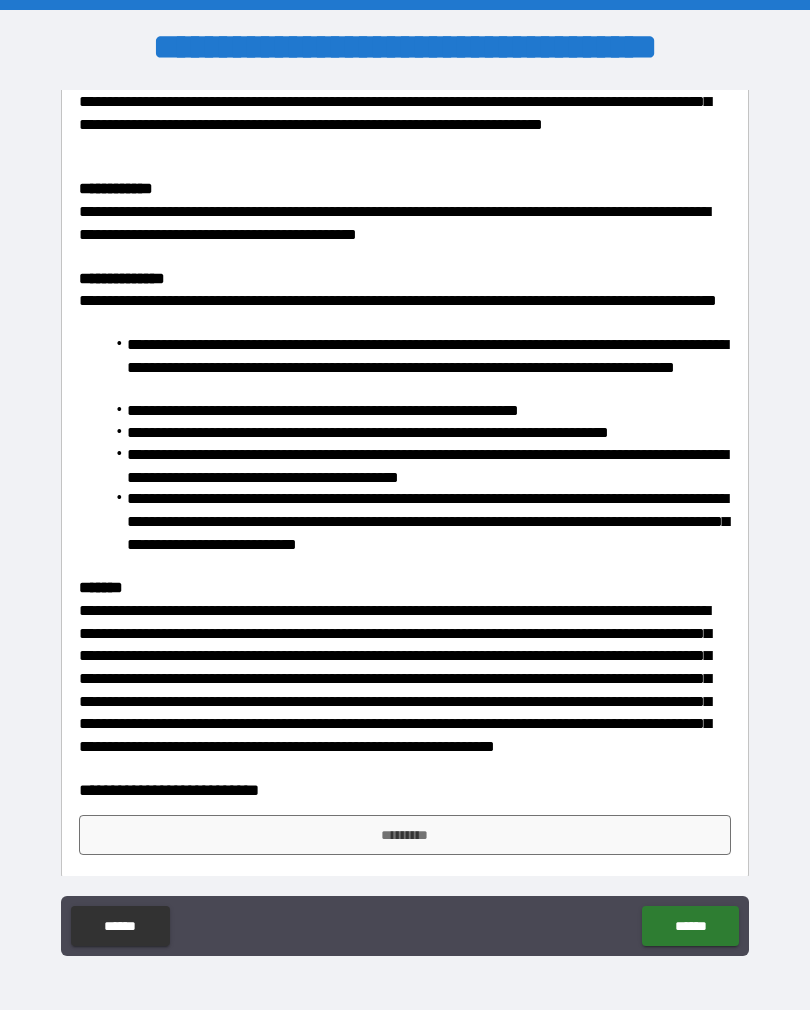 scroll, scrollTop: 894, scrollLeft: 0, axis: vertical 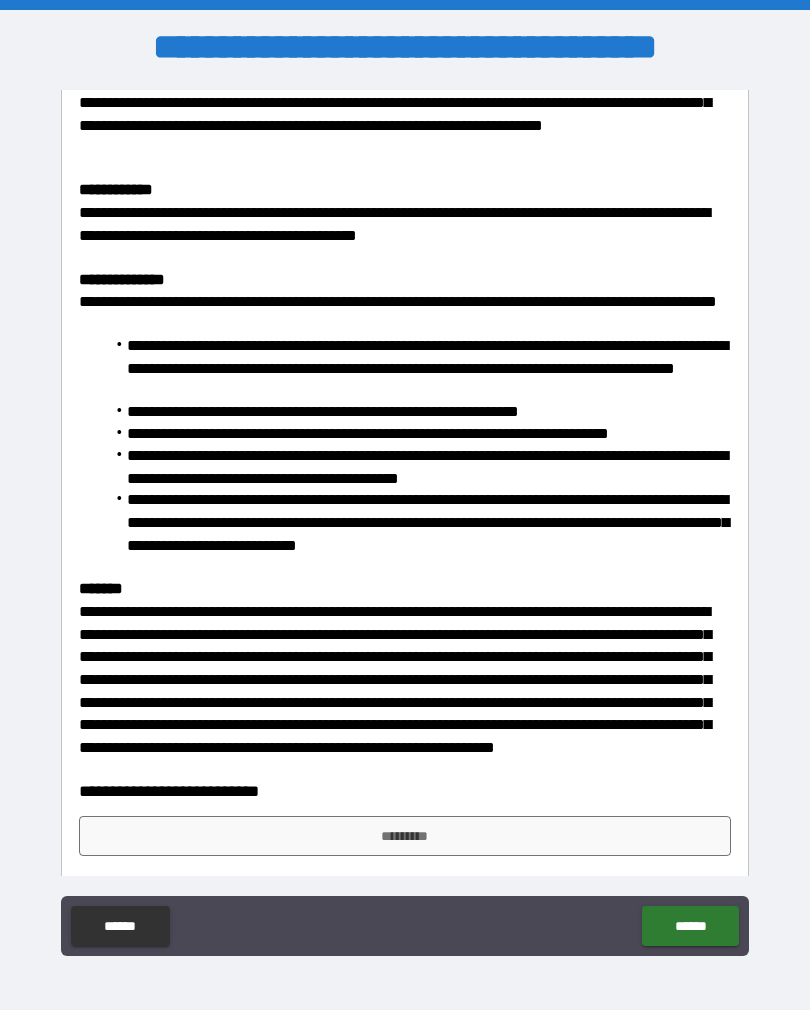 click on "*********" at bounding box center (405, 836) 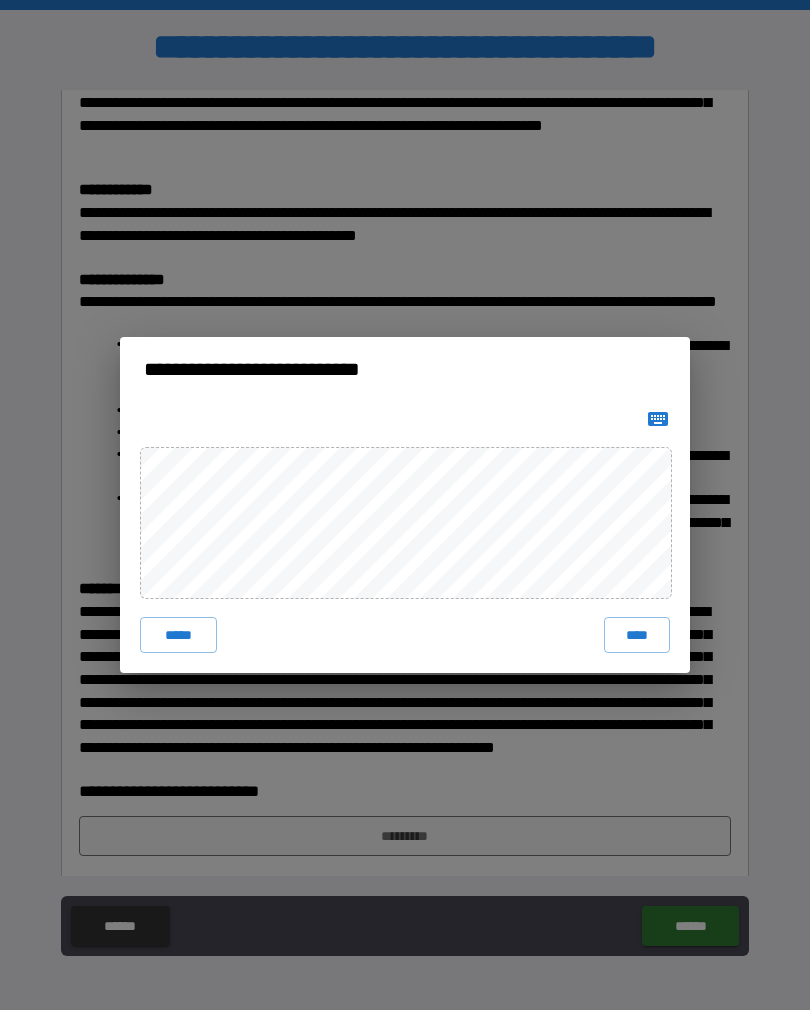 click on "****" at bounding box center [637, 635] 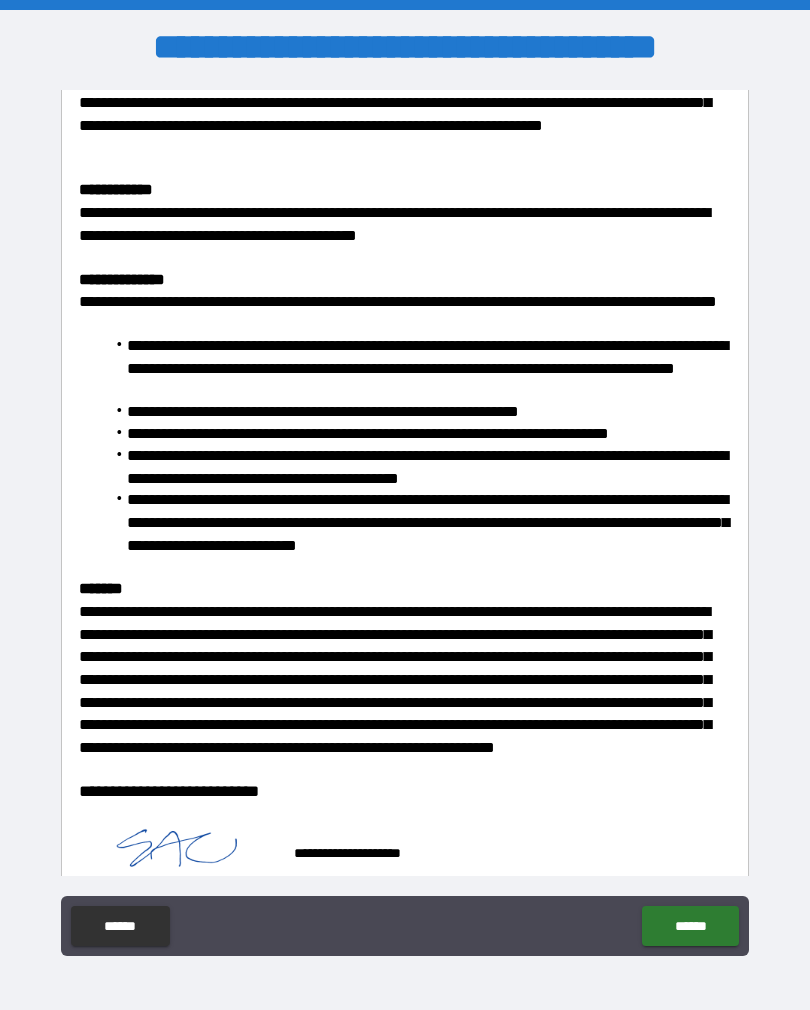 scroll, scrollTop: 884, scrollLeft: 0, axis: vertical 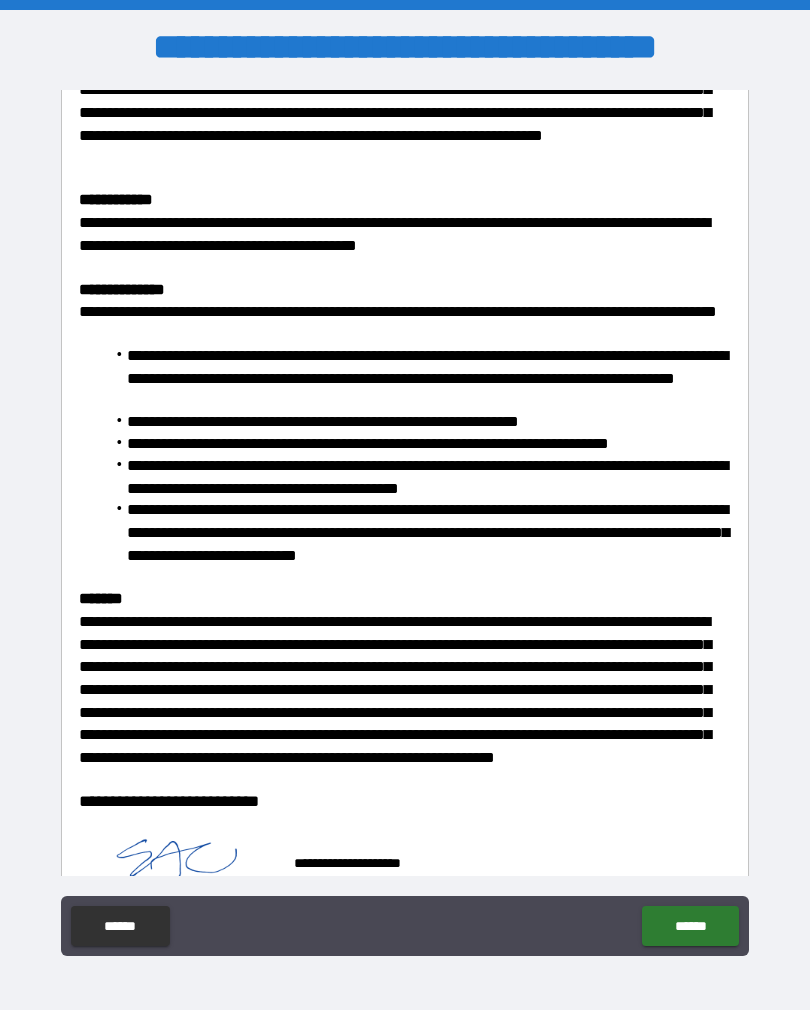 click on "******" at bounding box center [690, 926] 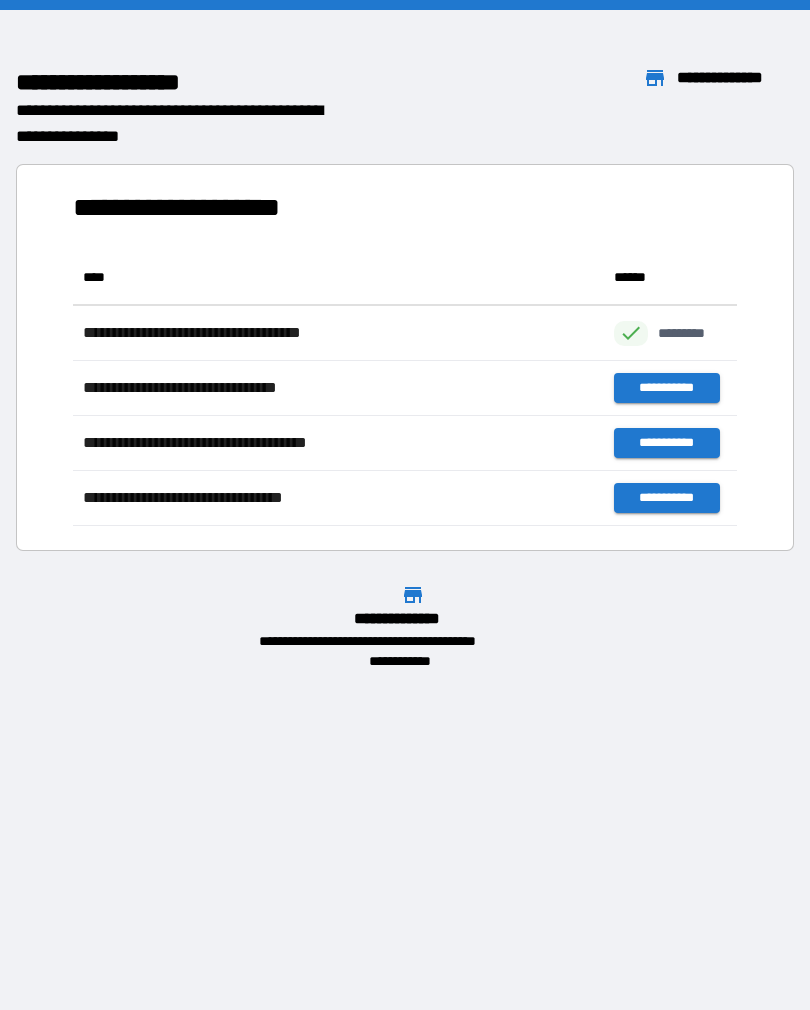 scroll, scrollTop: 1, scrollLeft: 1, axis: both 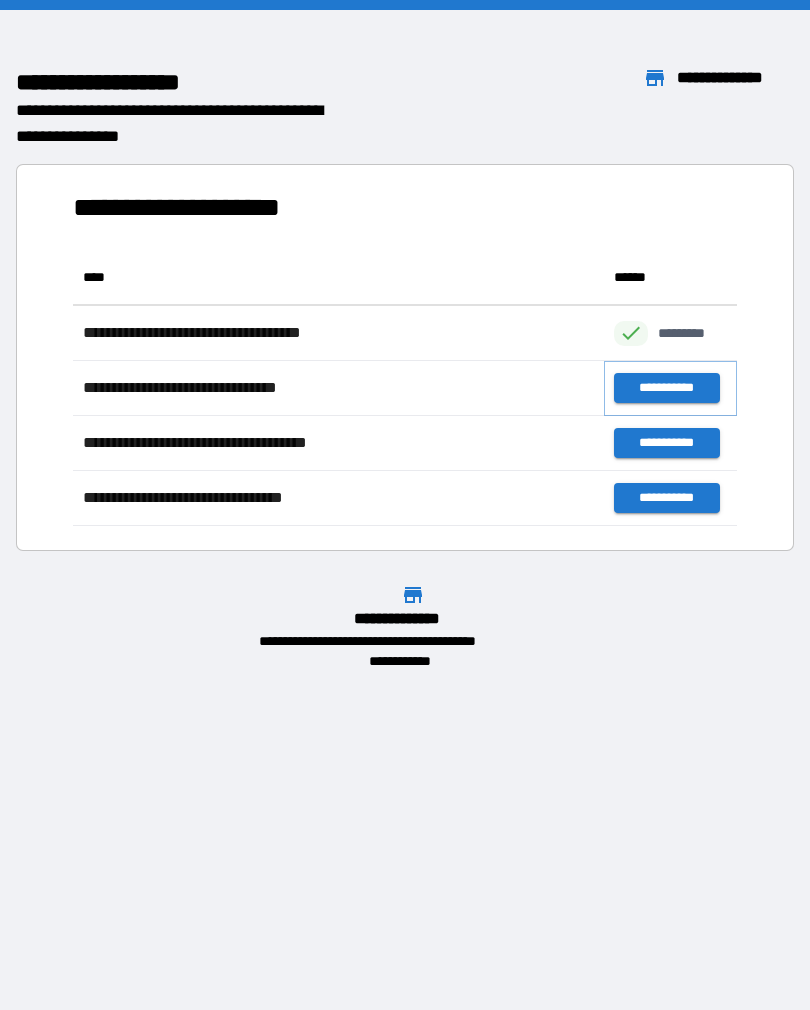 click on "**********" at bounding box center [666, 388] 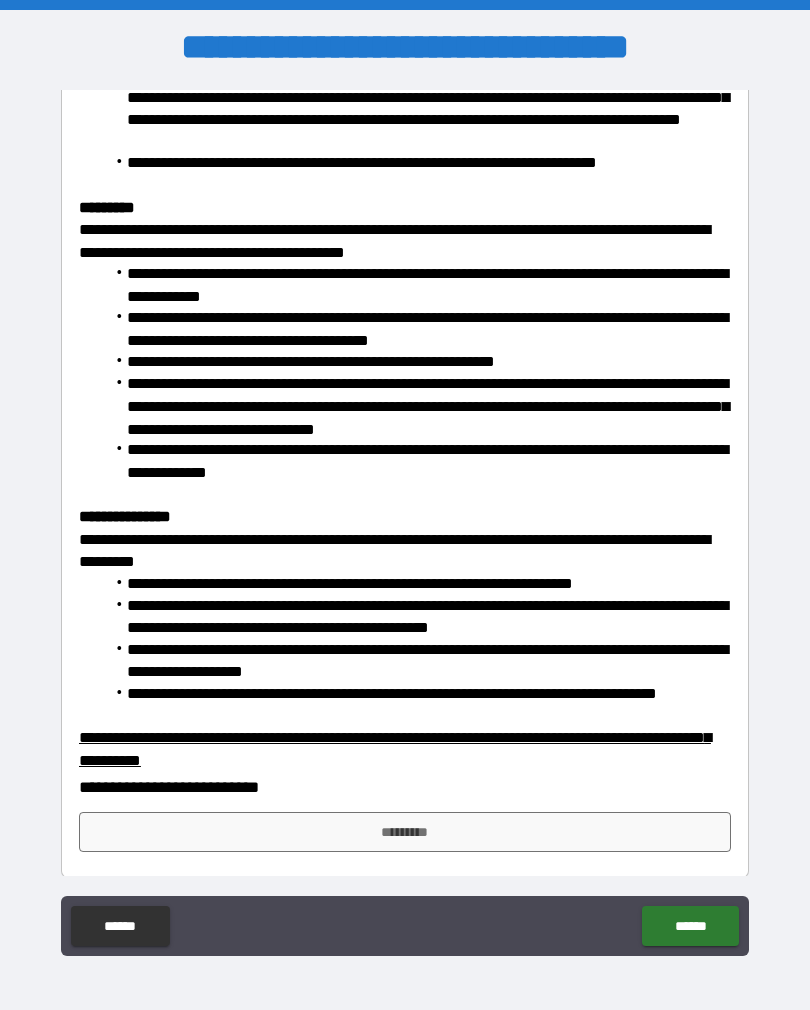 scroll, scrollTop: 124, scrollLeft: 0, axis: vertical 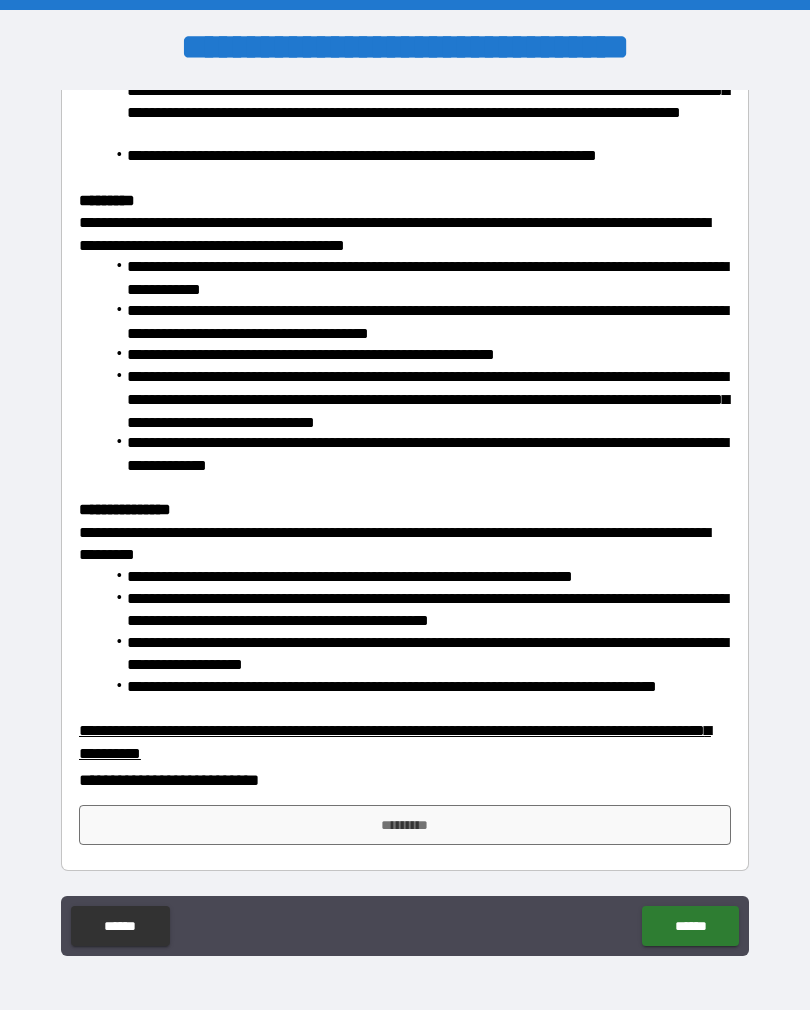 click on "**********" at bounding box center (405, 362) 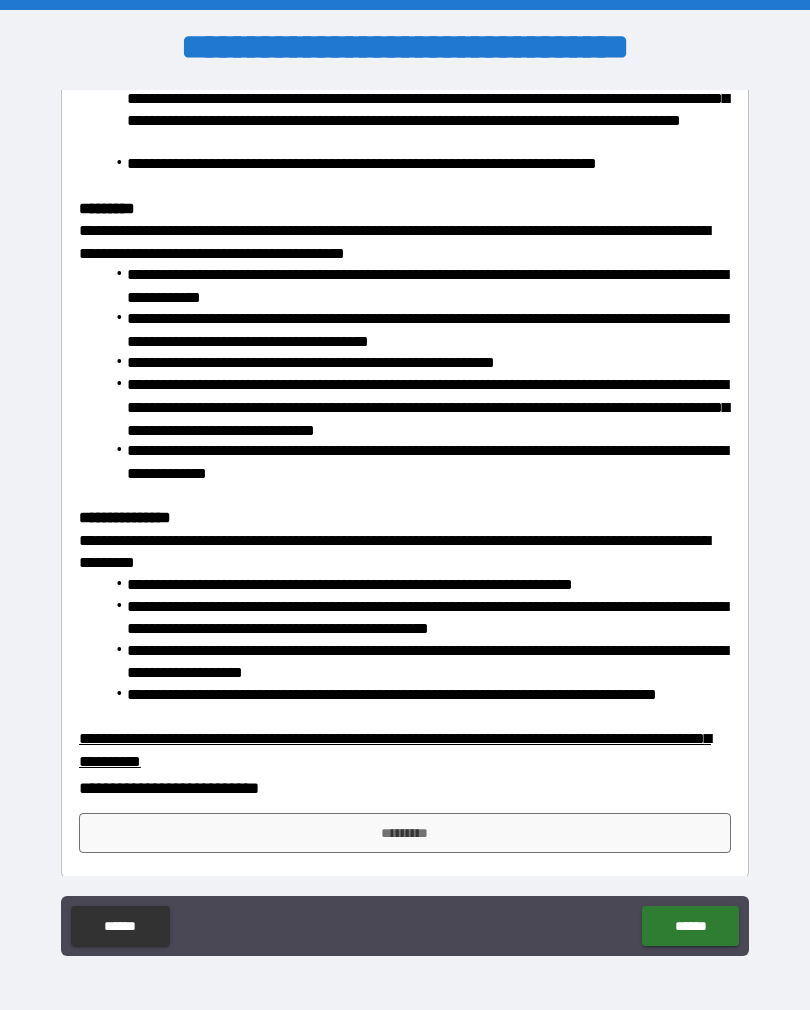 scroll, scrollTop: 124, scrollLeft: 0, axis: vertical 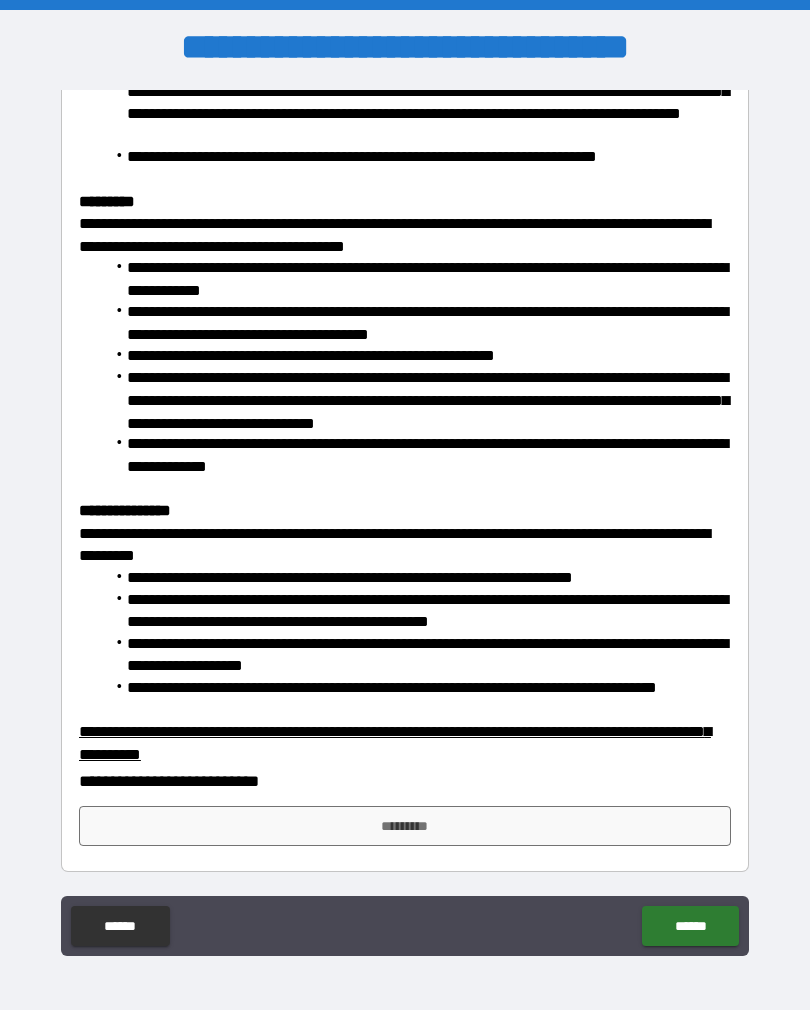 click on "**********" at bounding box center (405, 363) 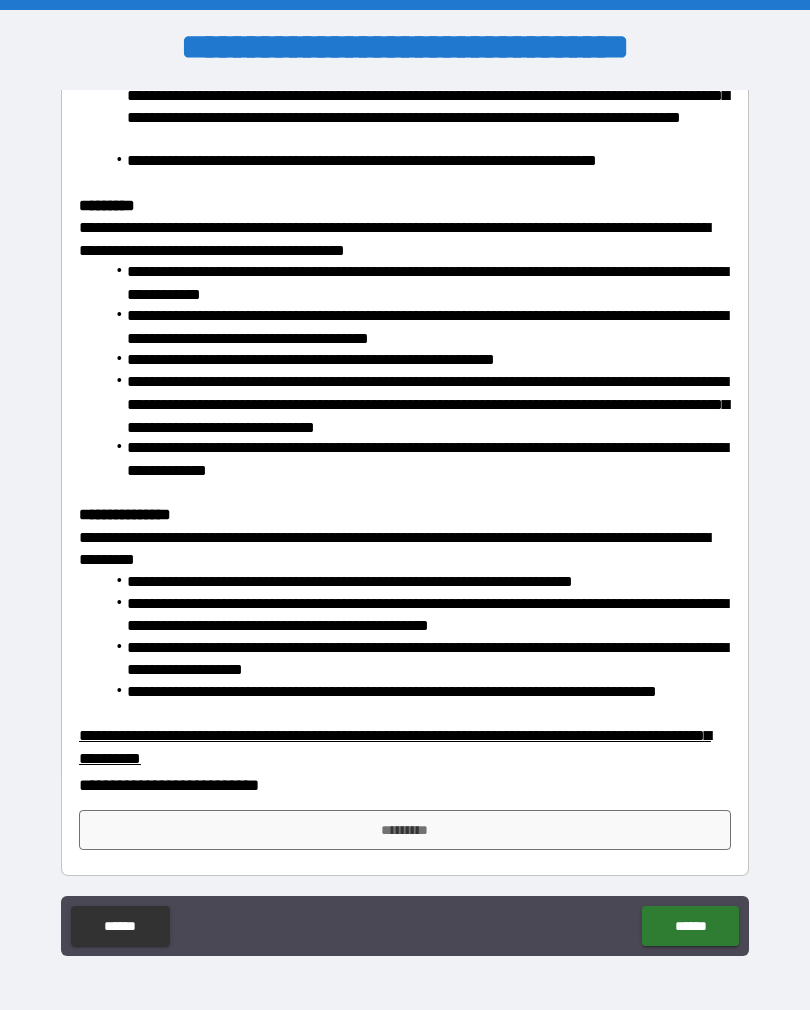 scroll, scrollTop: 124, scrollLeft: 0, axis: vertical 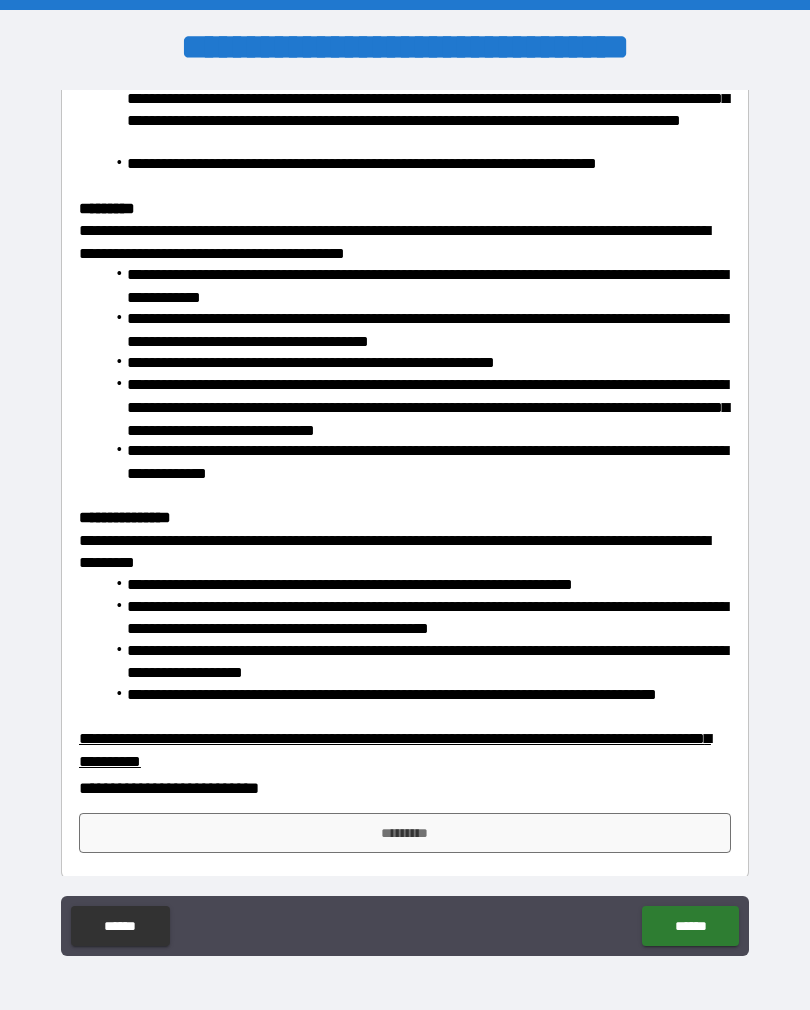 click on "*********" at bounding box center (405, 833) 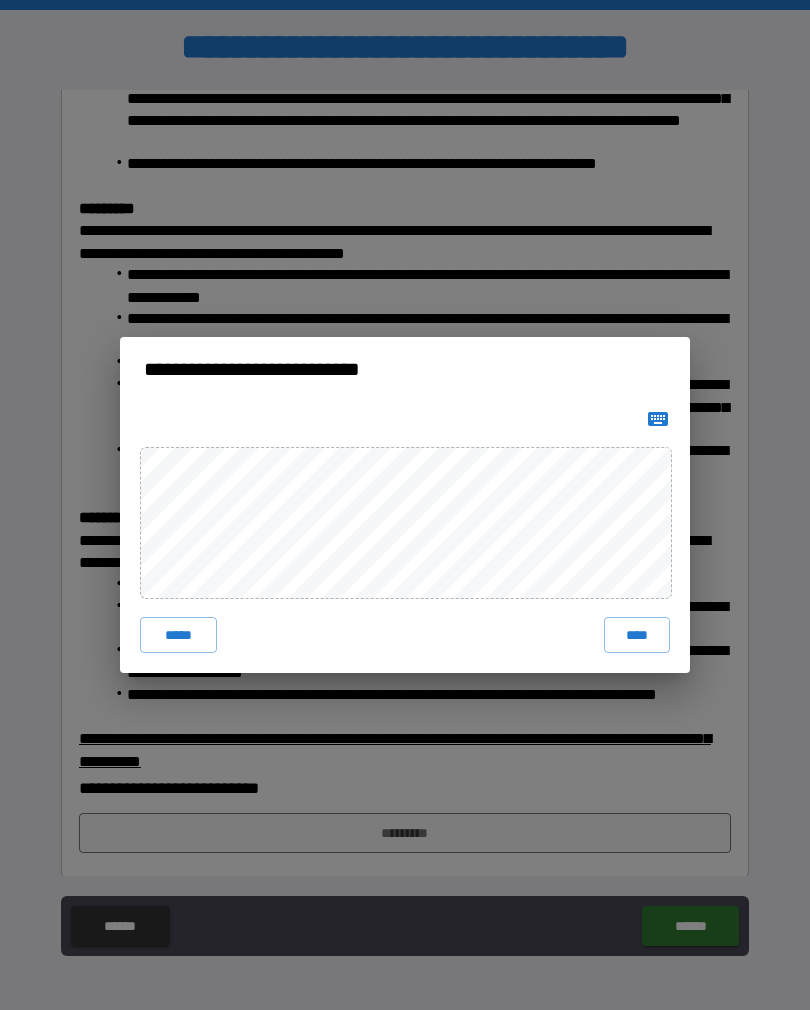 click on "****" at bounding box center (637, 635) 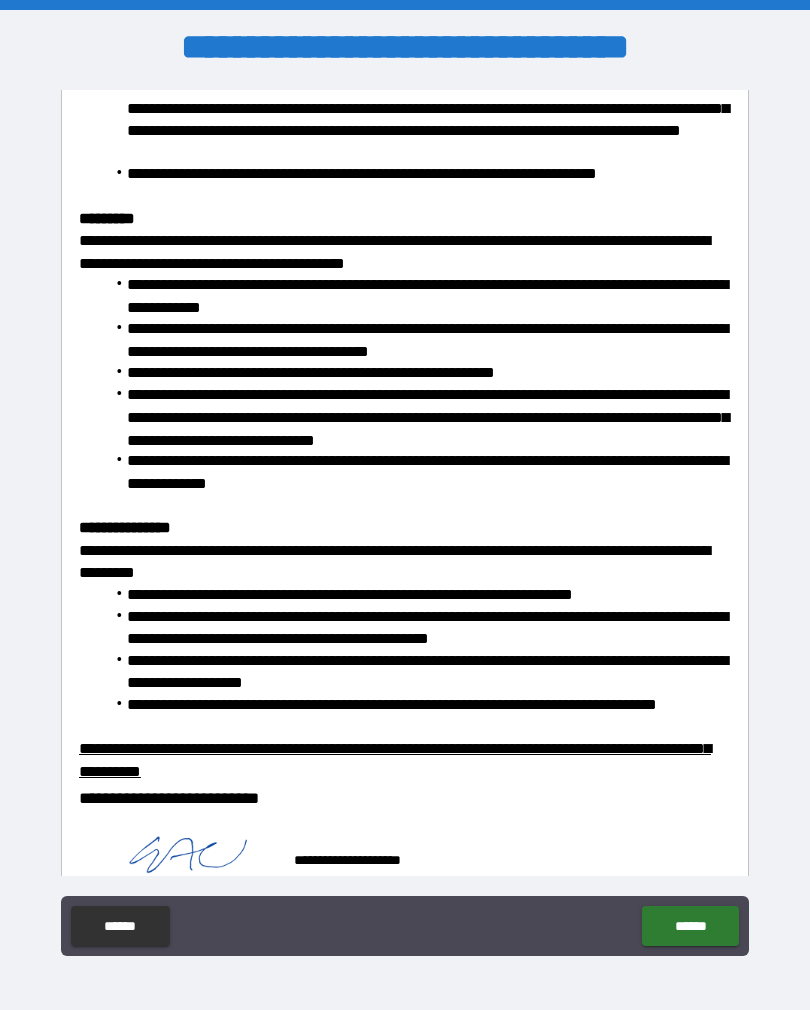 click on "******" at bounding box center (690, 926) 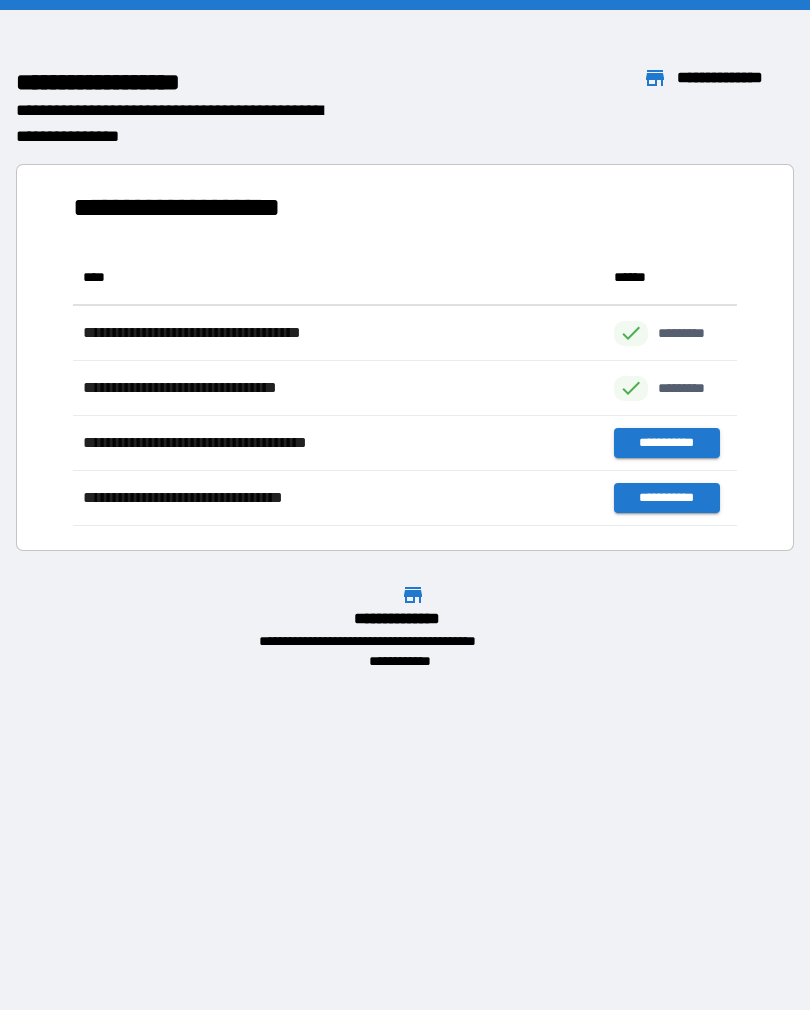 scroll, scrollTop: 1, scrollLeft: 1, axis: both 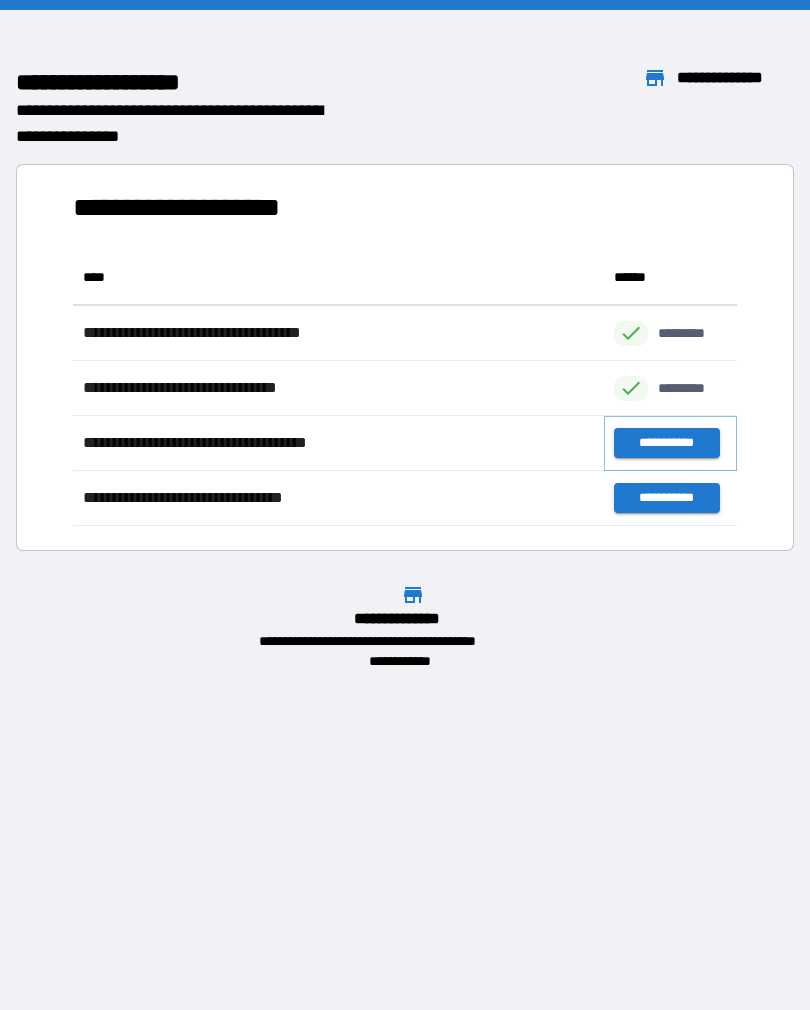 click on "**********" at bounding box center (666, 443) 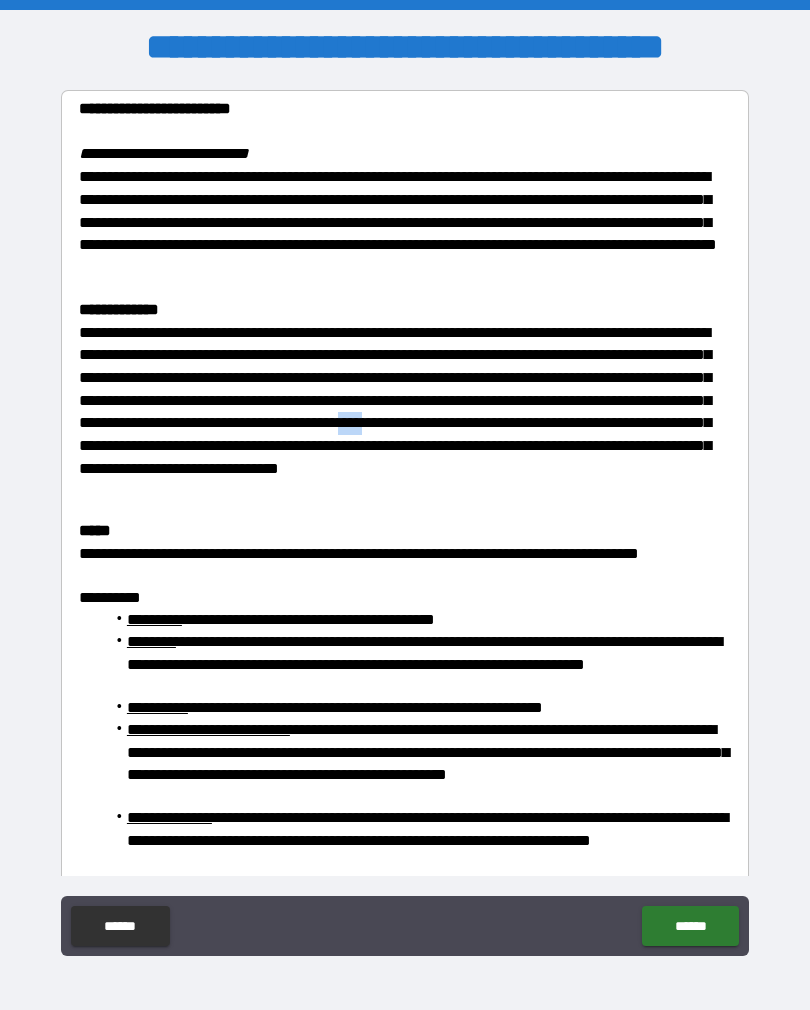 click on "**********" at bounding box center (405, 523) 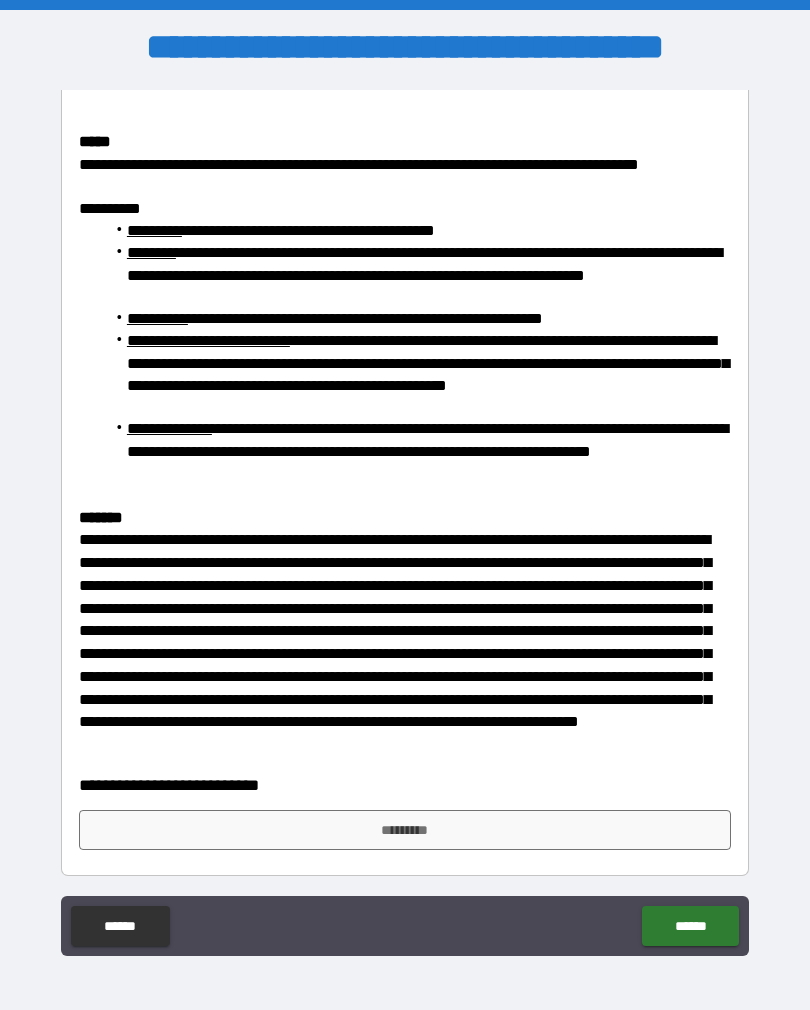 scroll, scrollTop: 388, scrollLeft: 0, axis: vertical 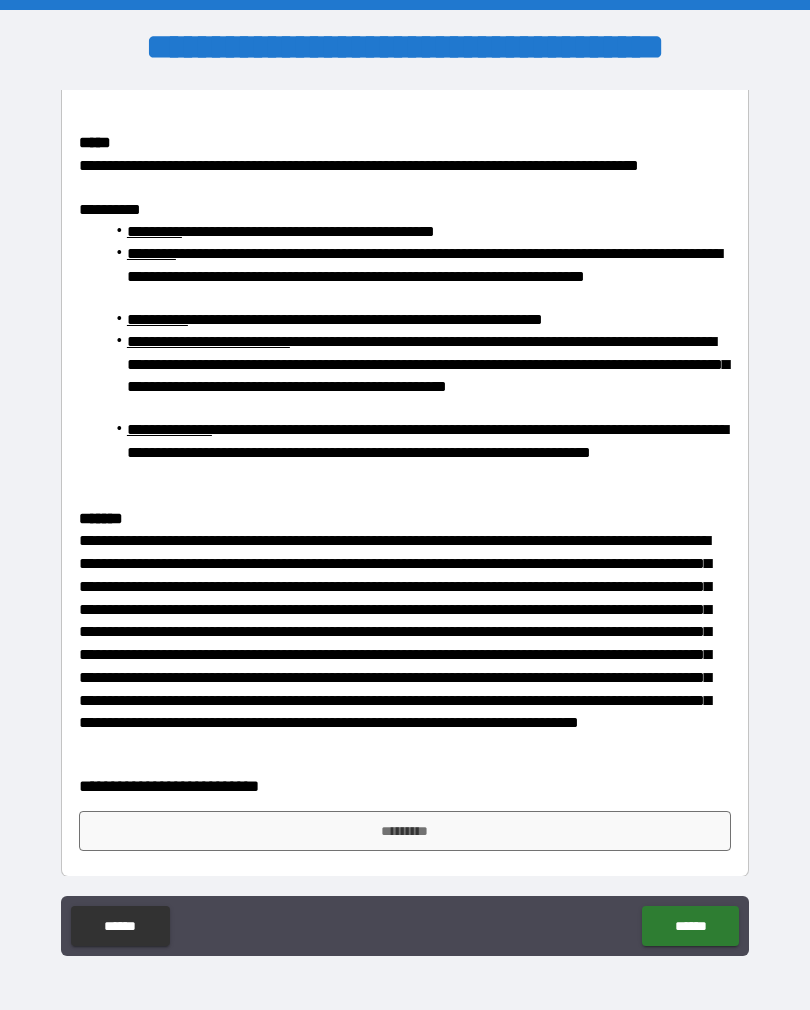 click on "******" at bounding box center (120, 926) 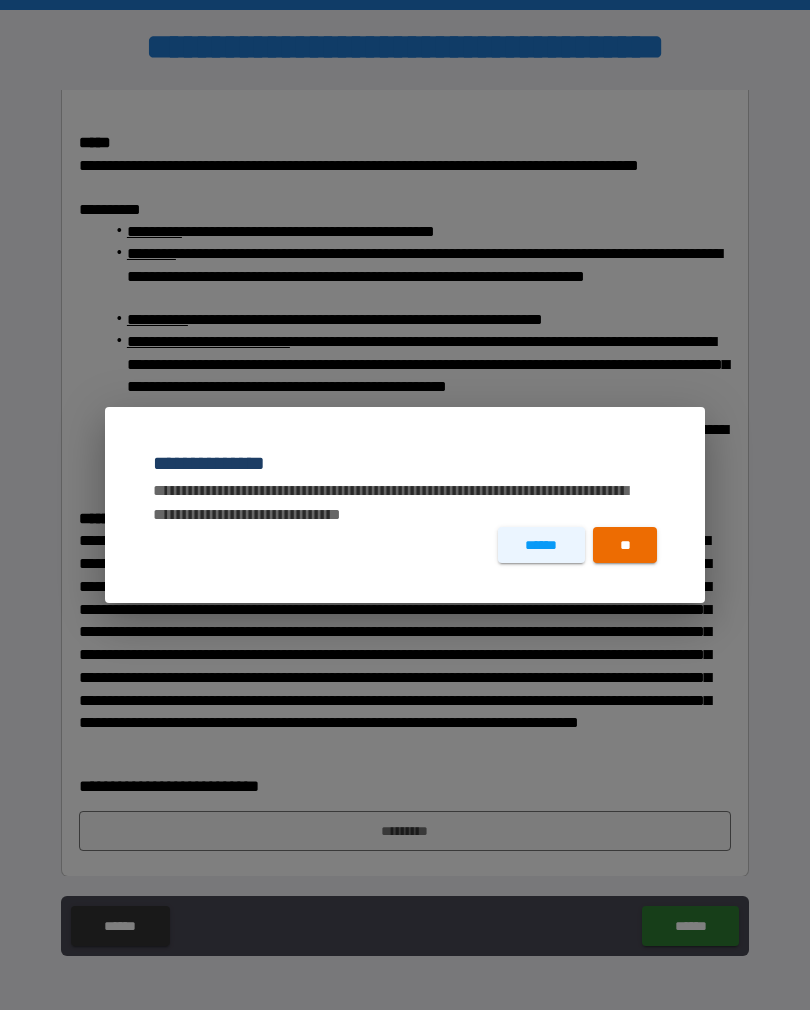 click on "******" at bounding box center [541, 545] 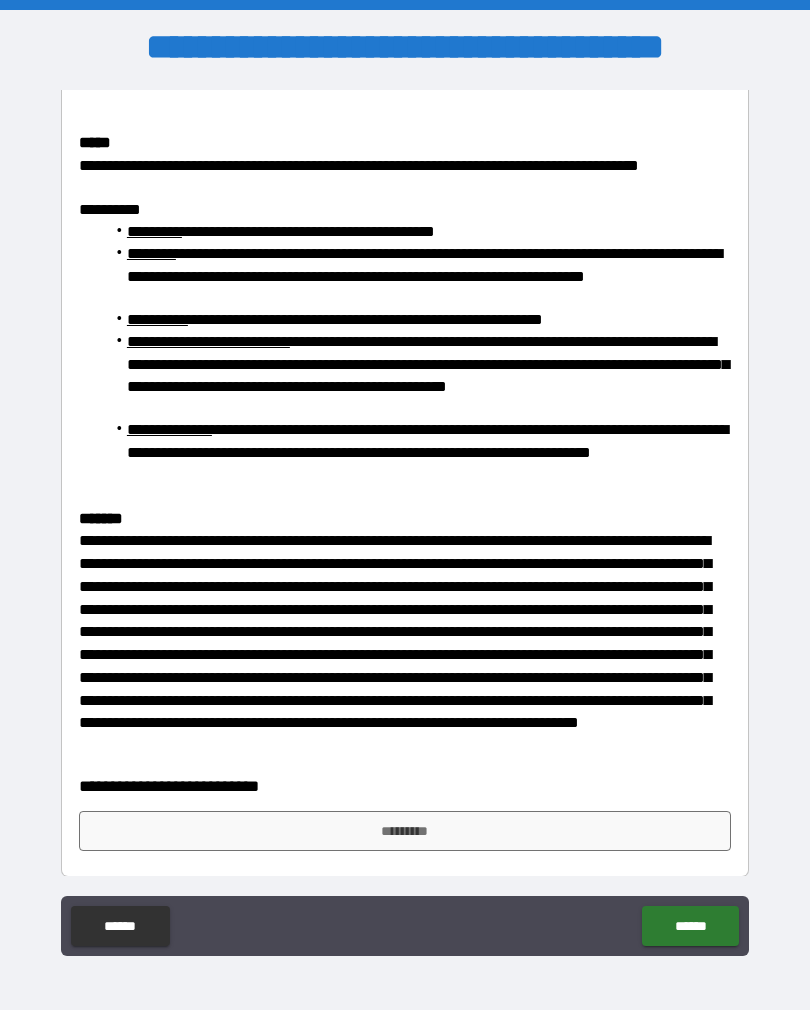 scroll, scrollTop: 388, scrollLeft: 0, axis: vertical 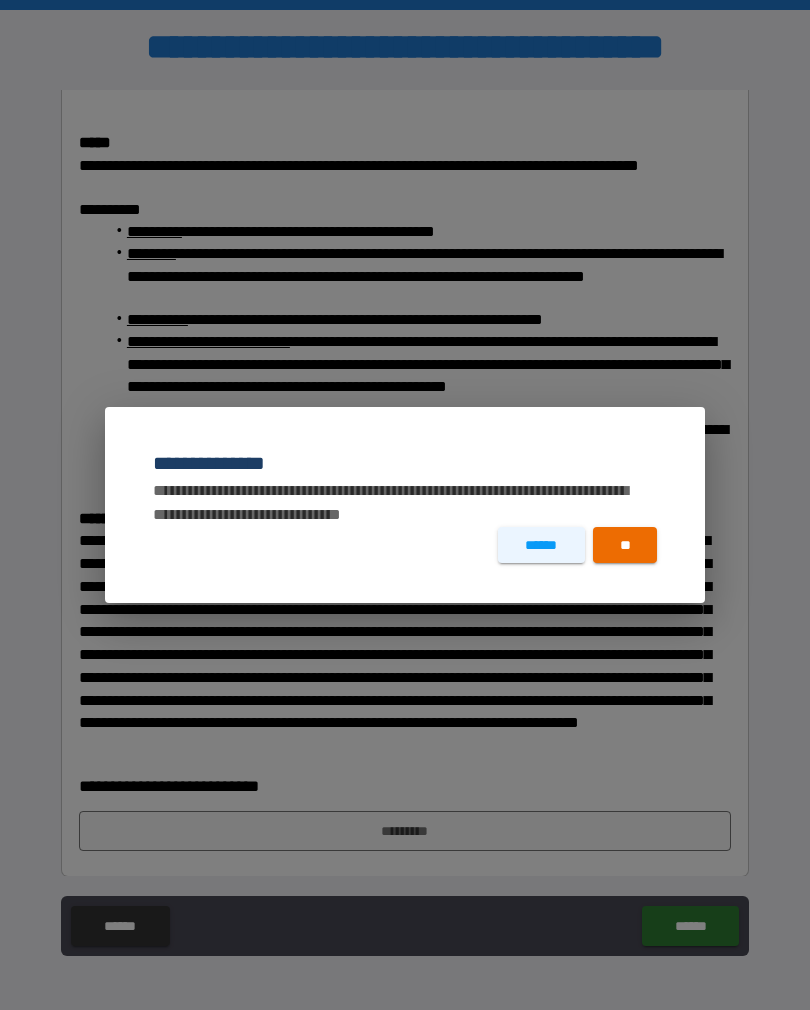 click on "**" at bounding box center [625, 545] 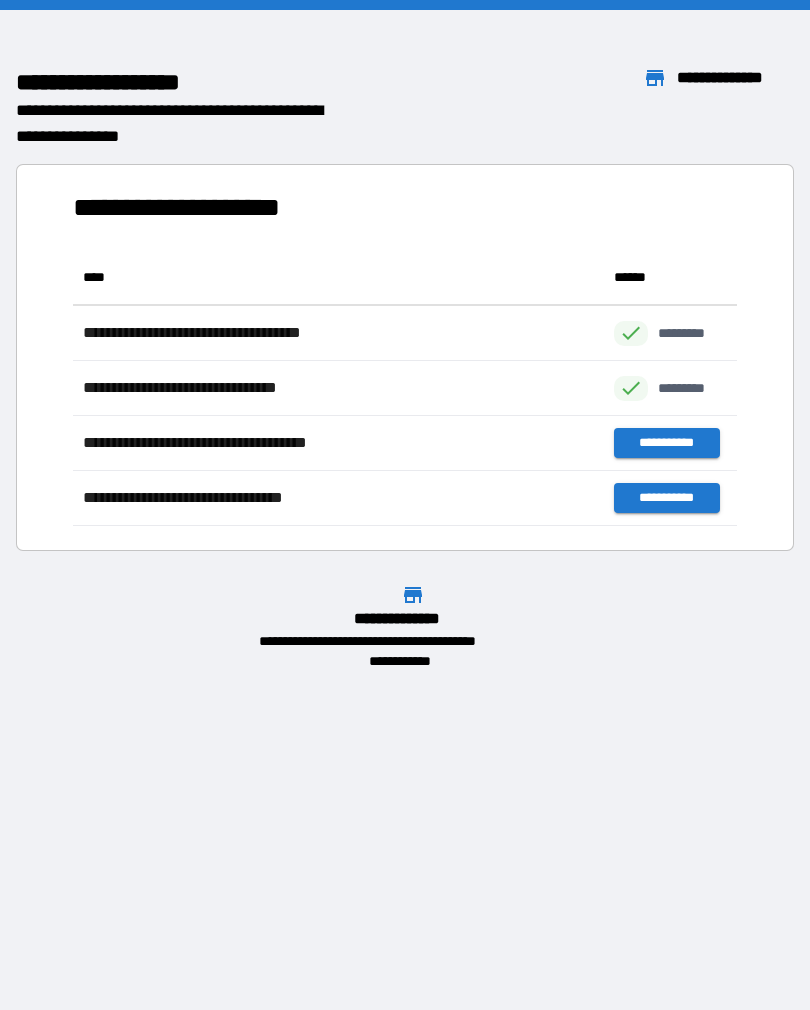 scroll, scrollTop: 1, scrollLeft: 1, axis: both 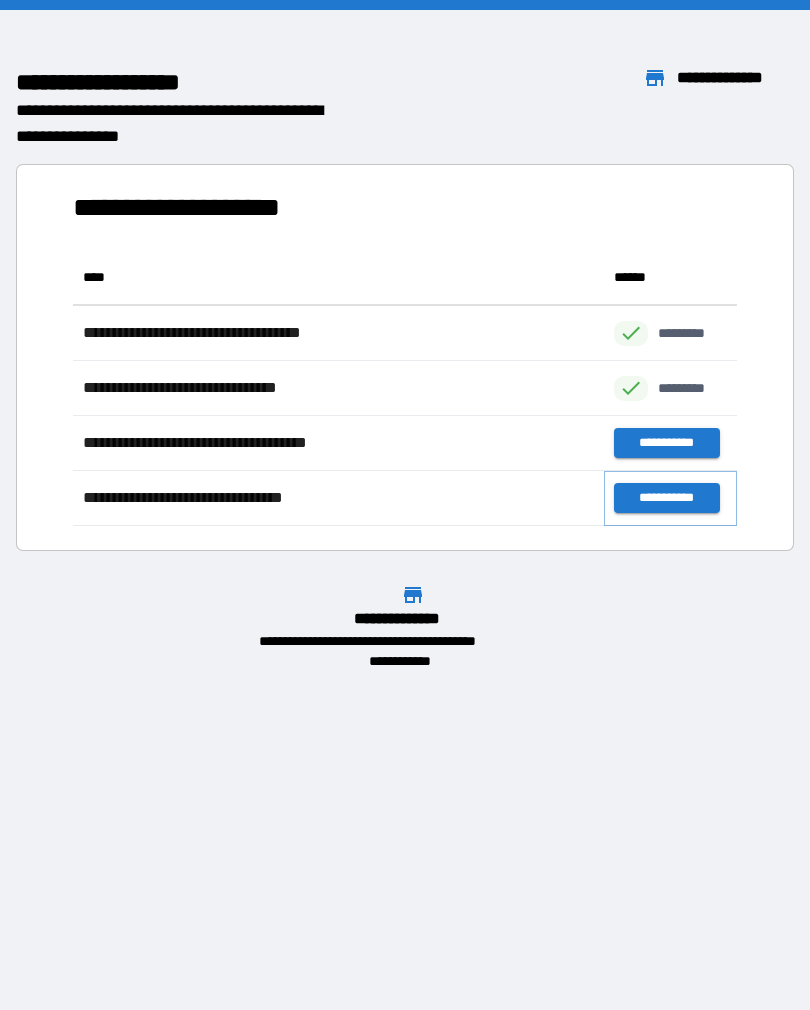 click on "**********" at bounding box center (666, 498) 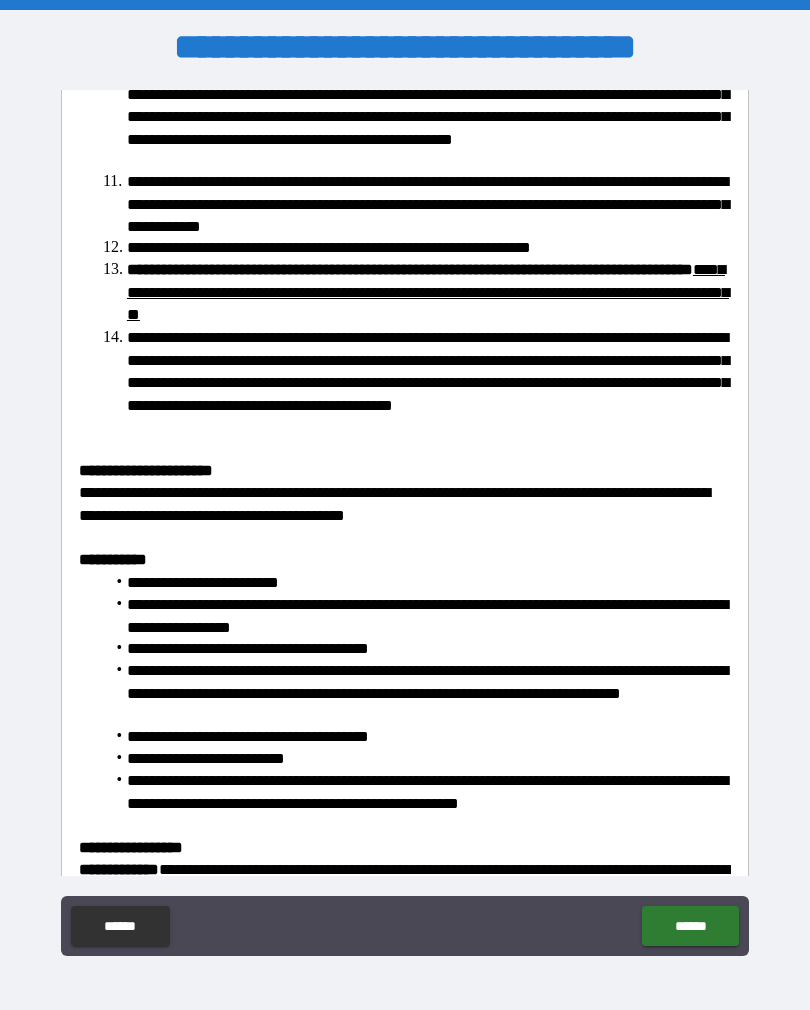 click on "**********" at bounding box center [405, 523] 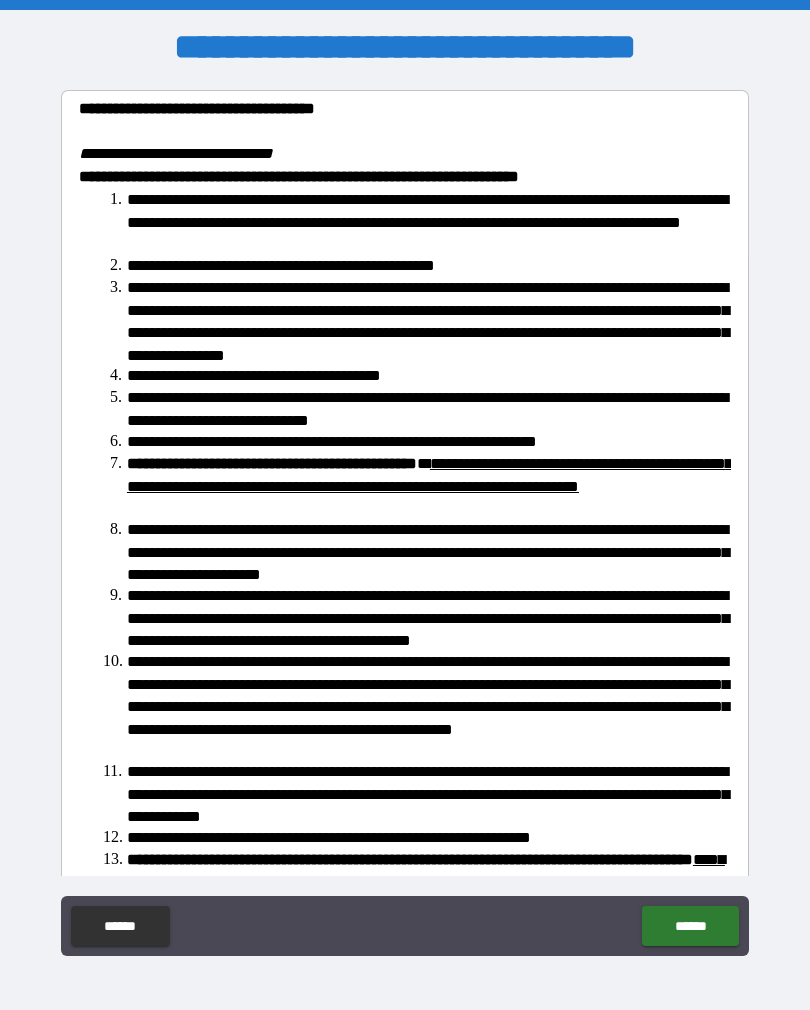 scroll, scrollTop: 0, scrollLeft: 0, axis: both 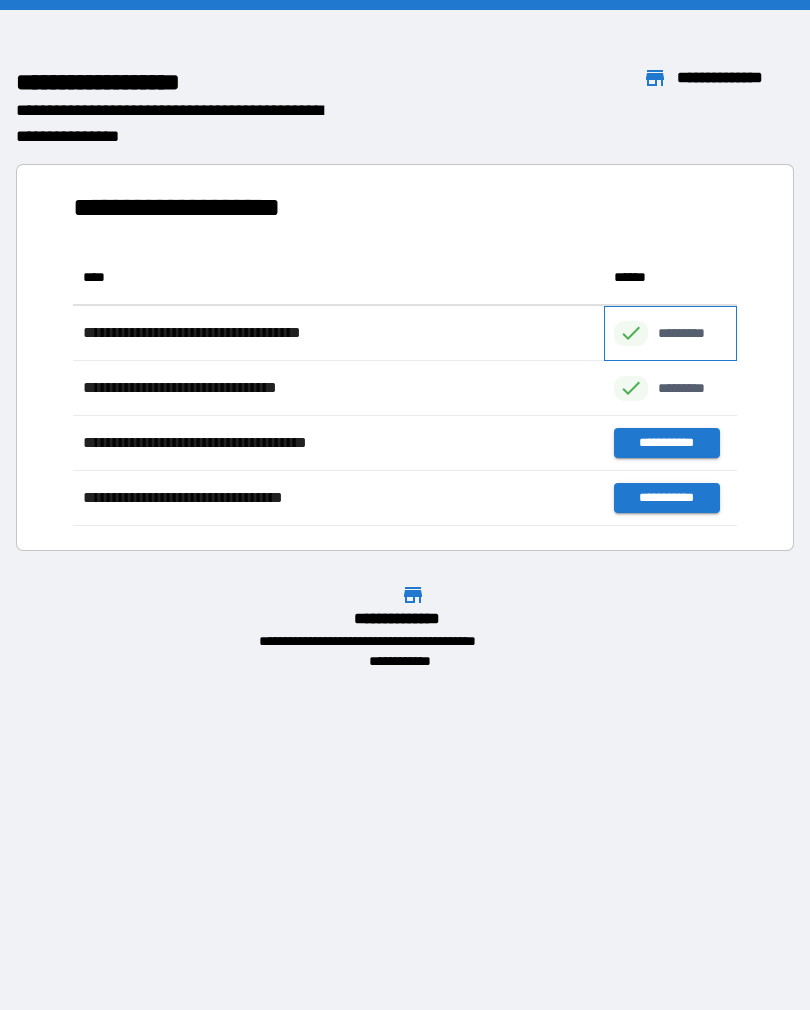 click on "*********" at bounding box center [692, 333] 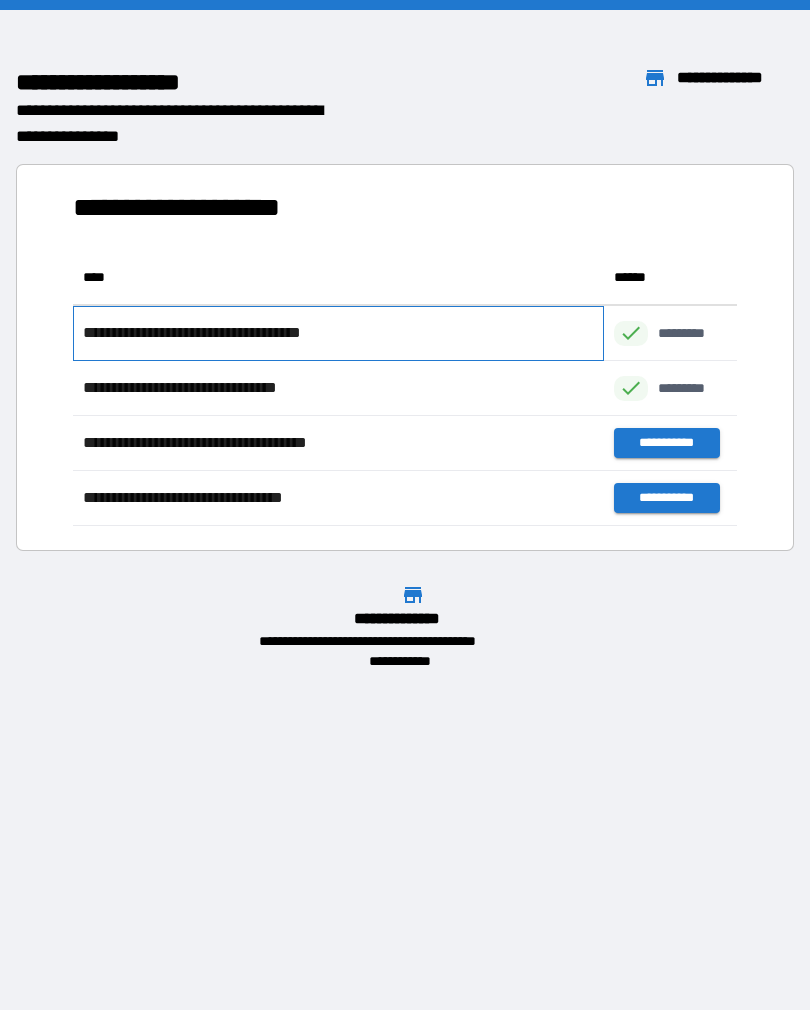 click on "**********" at bounding box center [338, 333] 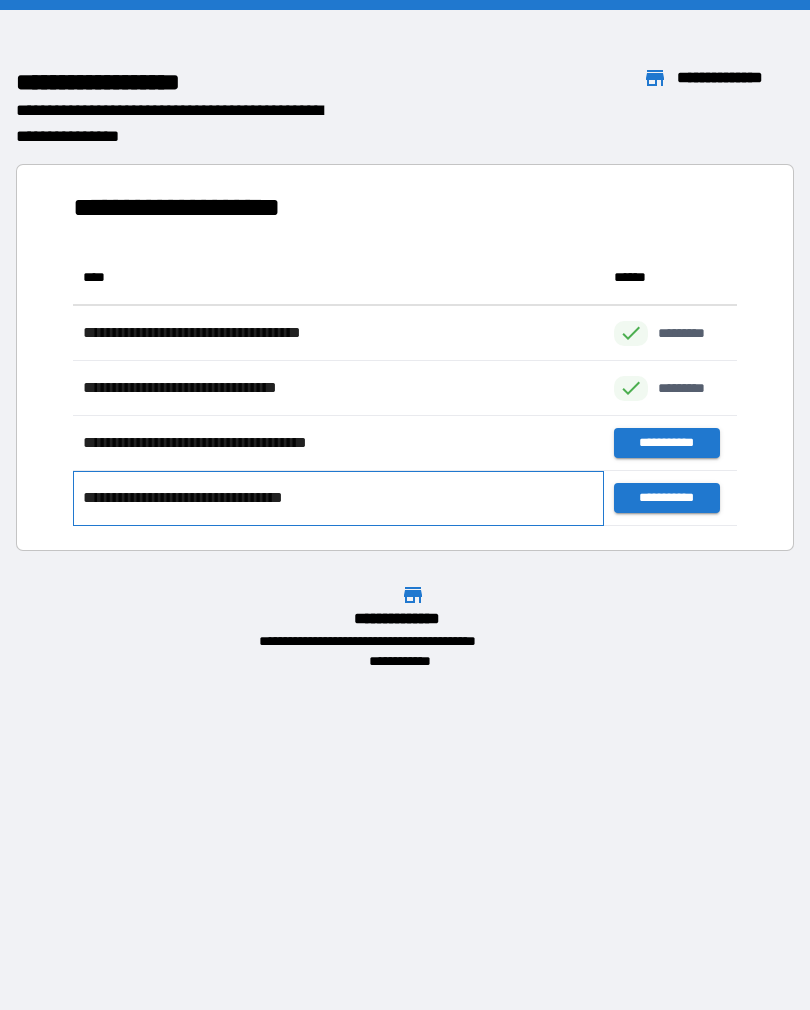 click on "**********" at bounding box center (338, 498) 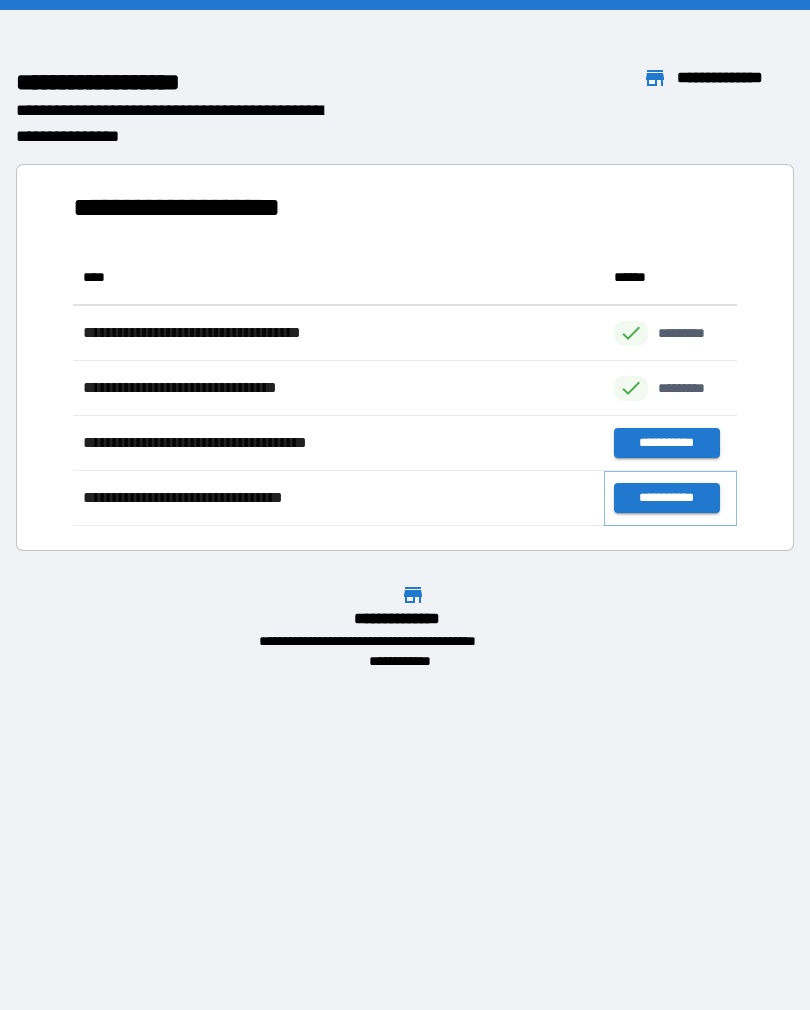 click on "**********" at bounding box center (666, 498) 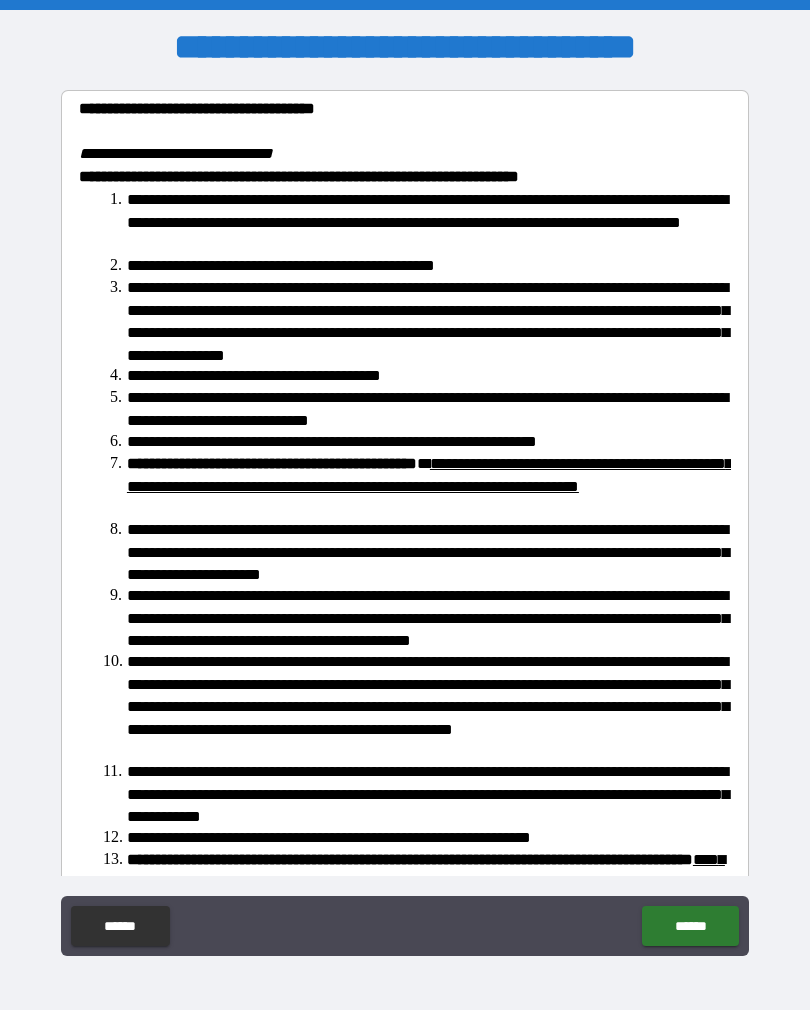 scroll, scrollTop: 0, scrollLeft: 0, axis: both 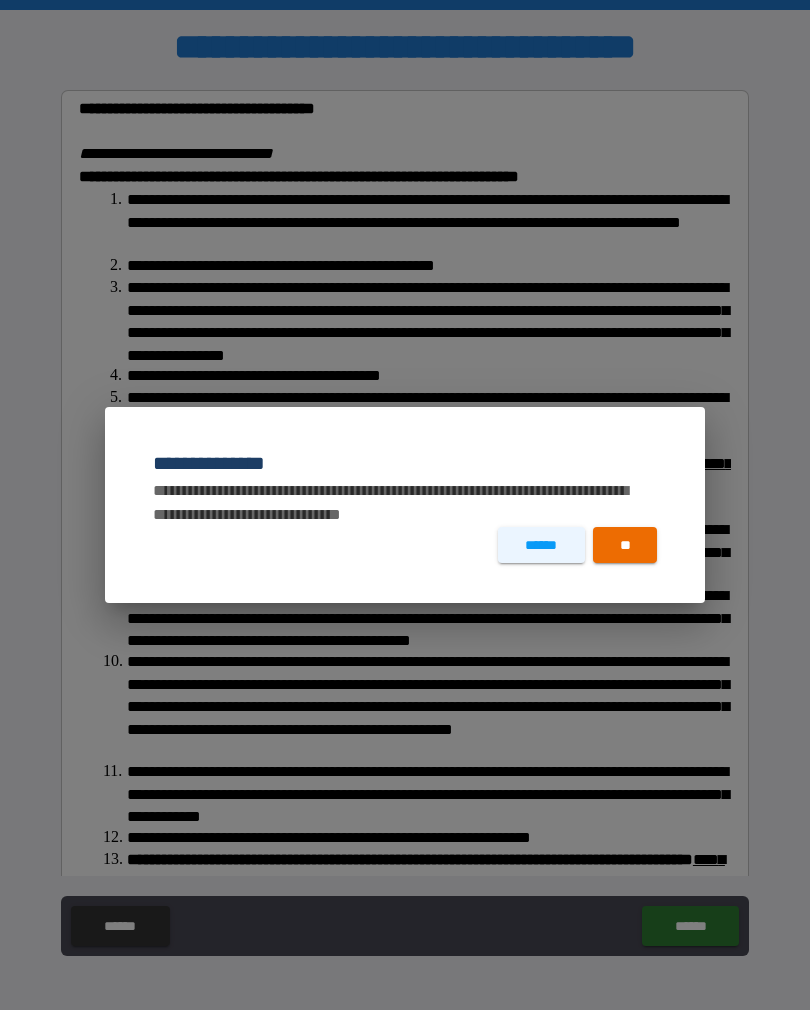 click on "**" at bounding box center (625, 545) 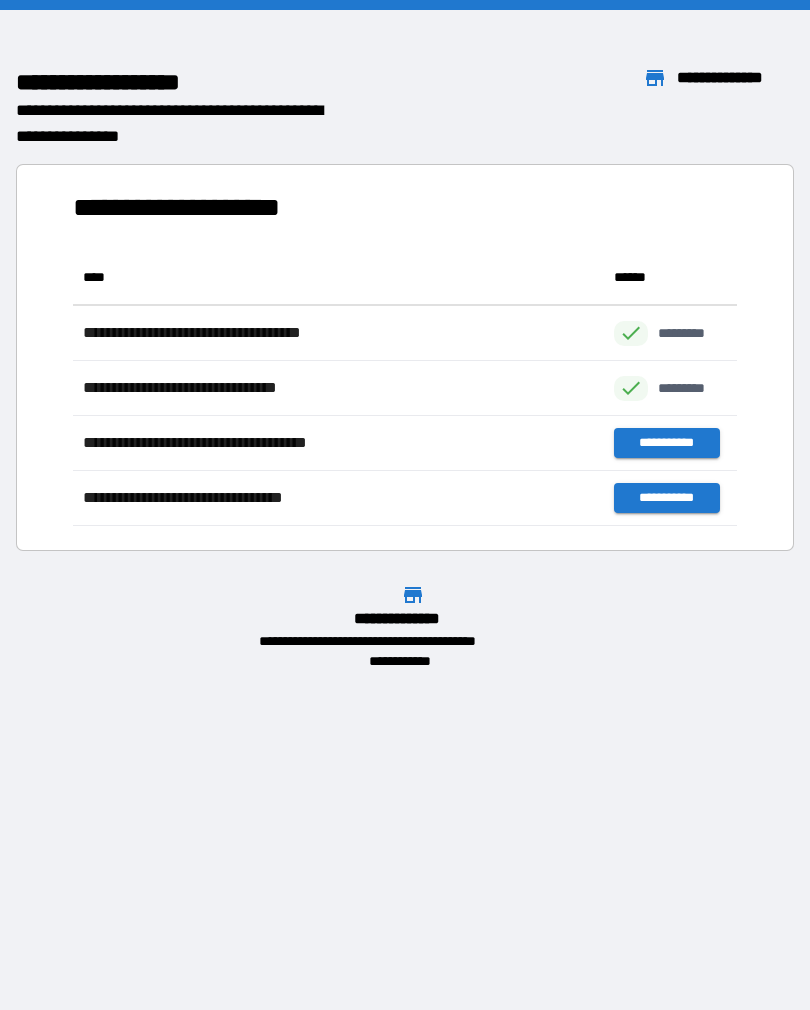 scroll, scrollTop: 1, scrollLeft: 1, axis: both 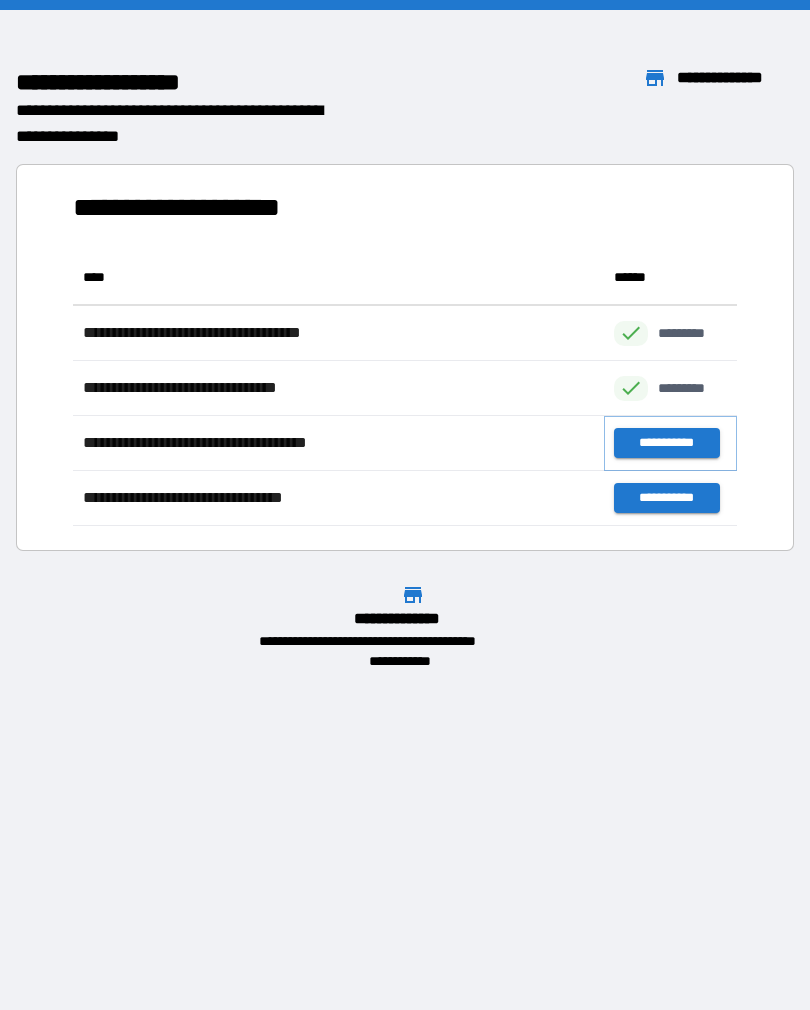 click on "**********" at bounding box center (666, 443) 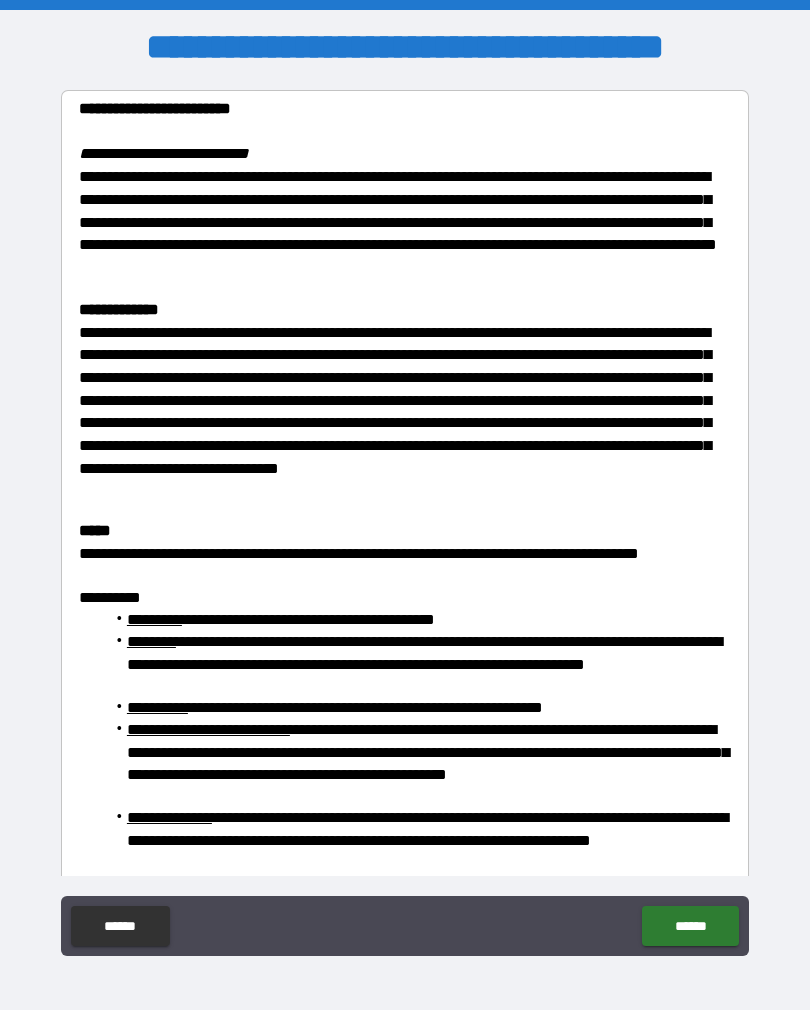 scroll, scrollTop: 0, scrollLeft: 0, axis: both 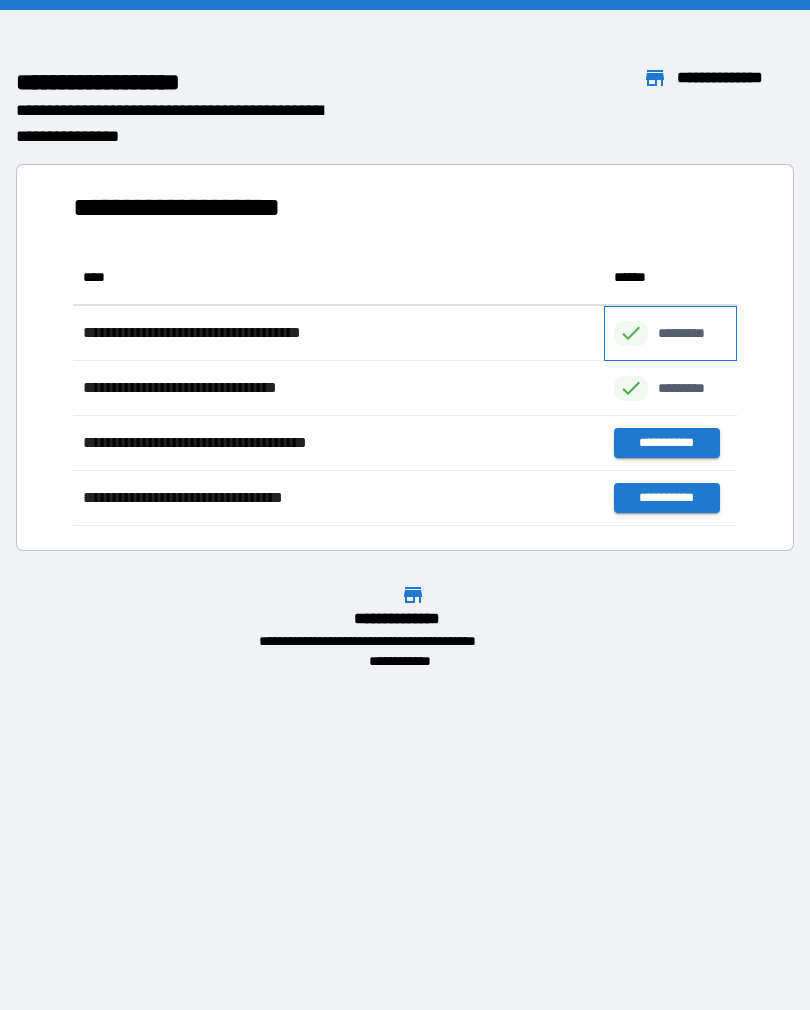 click on "*********" at bounding box center (692, 333) 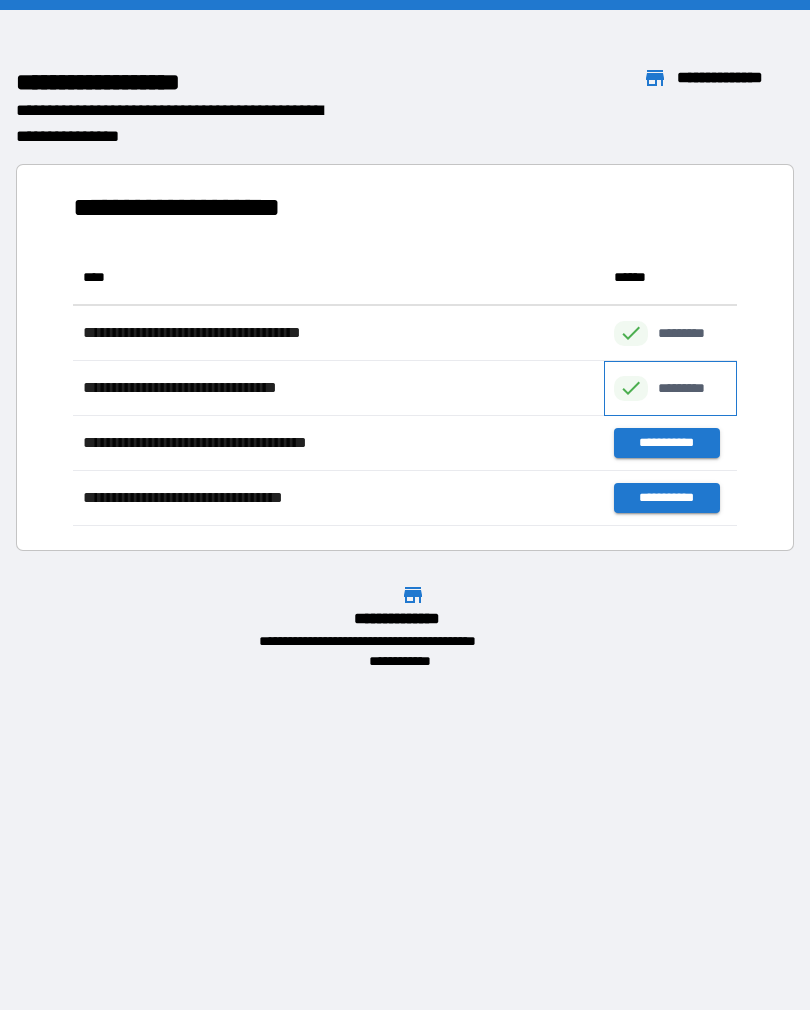click on "*********" at bounding box center (692, 388) 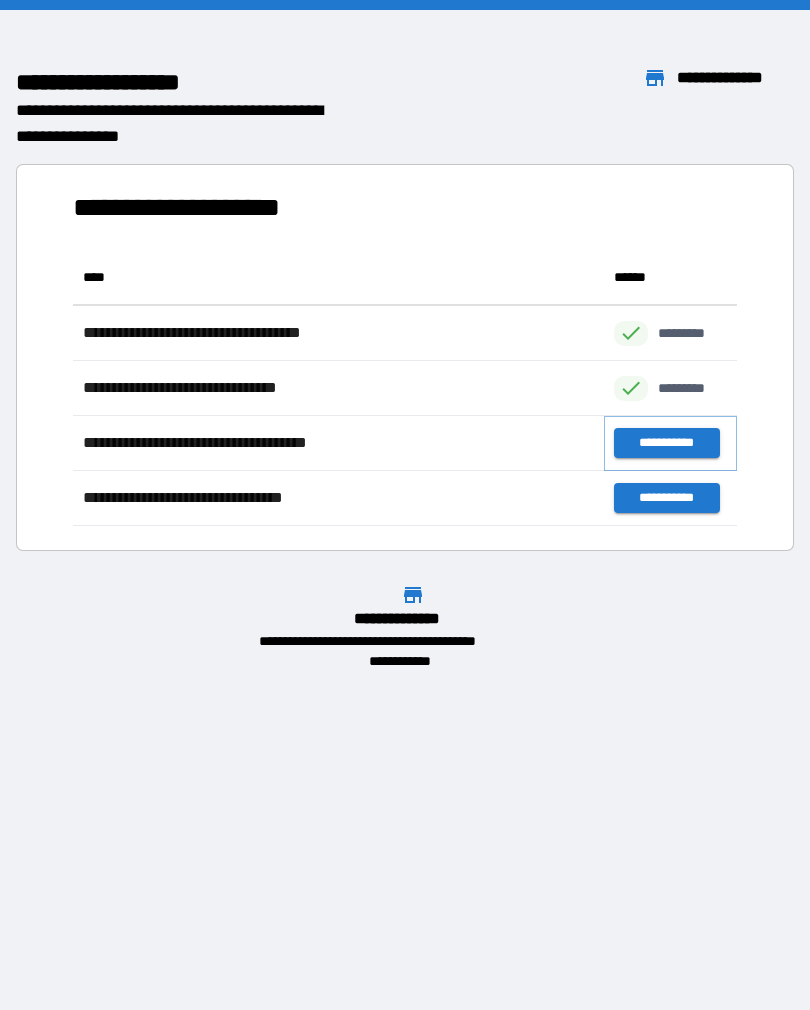 click on "**********" at bounding box center [666, 443] 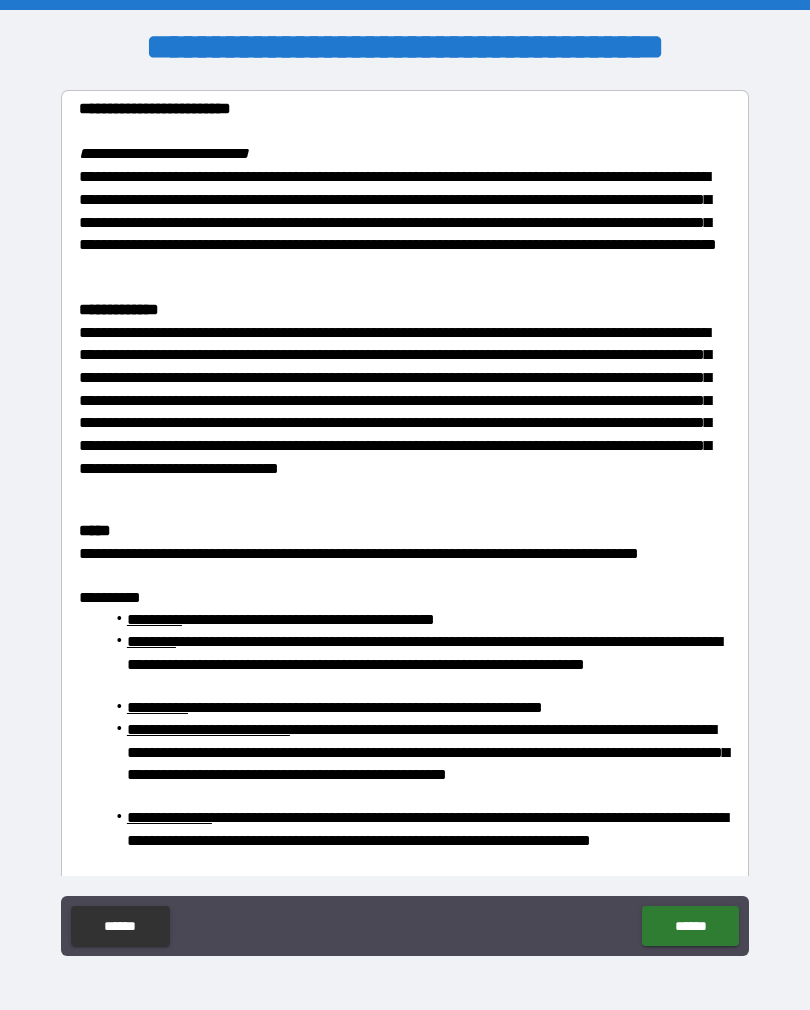 scroll, scrollTop: 0, scrollLeft: 0, axis: both 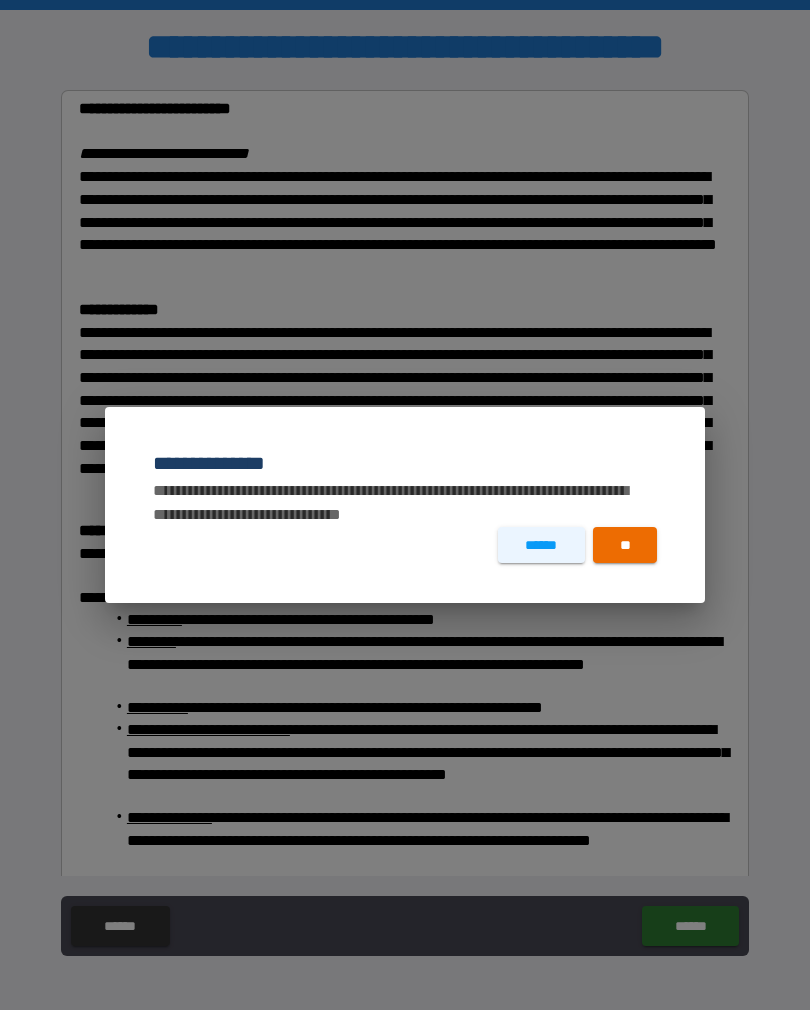 click on "**" at bounding box center [625, 545] 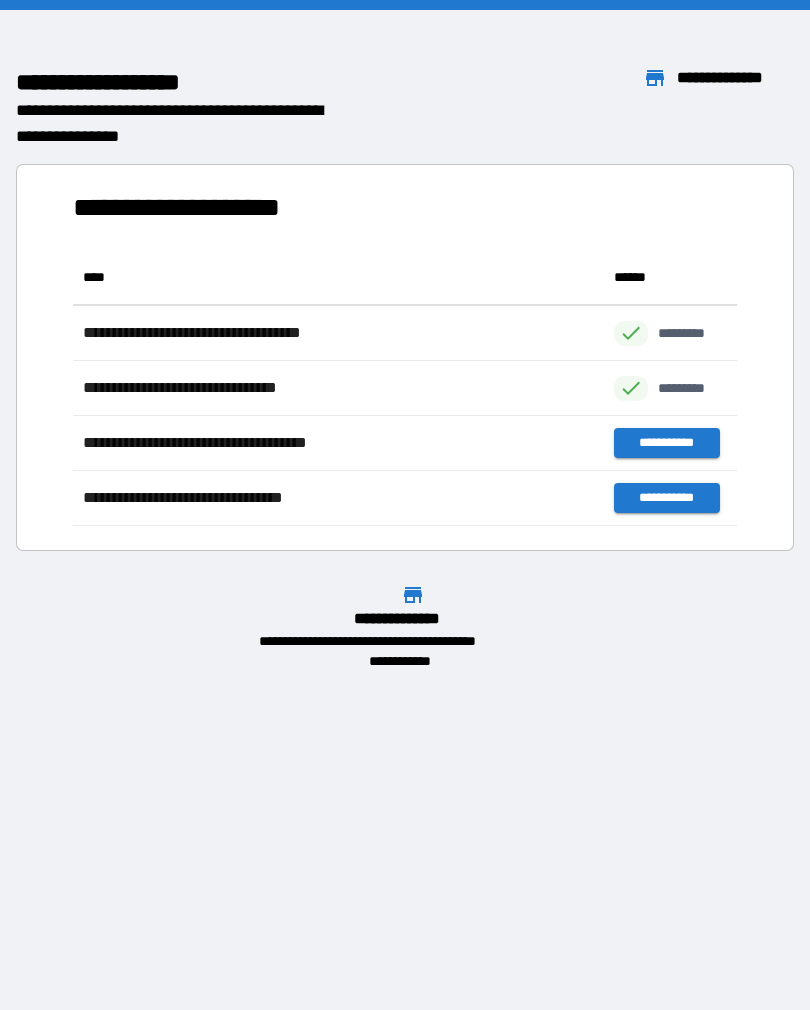scroll, scrollTop: 1, scrollLeft: 1, axis: both 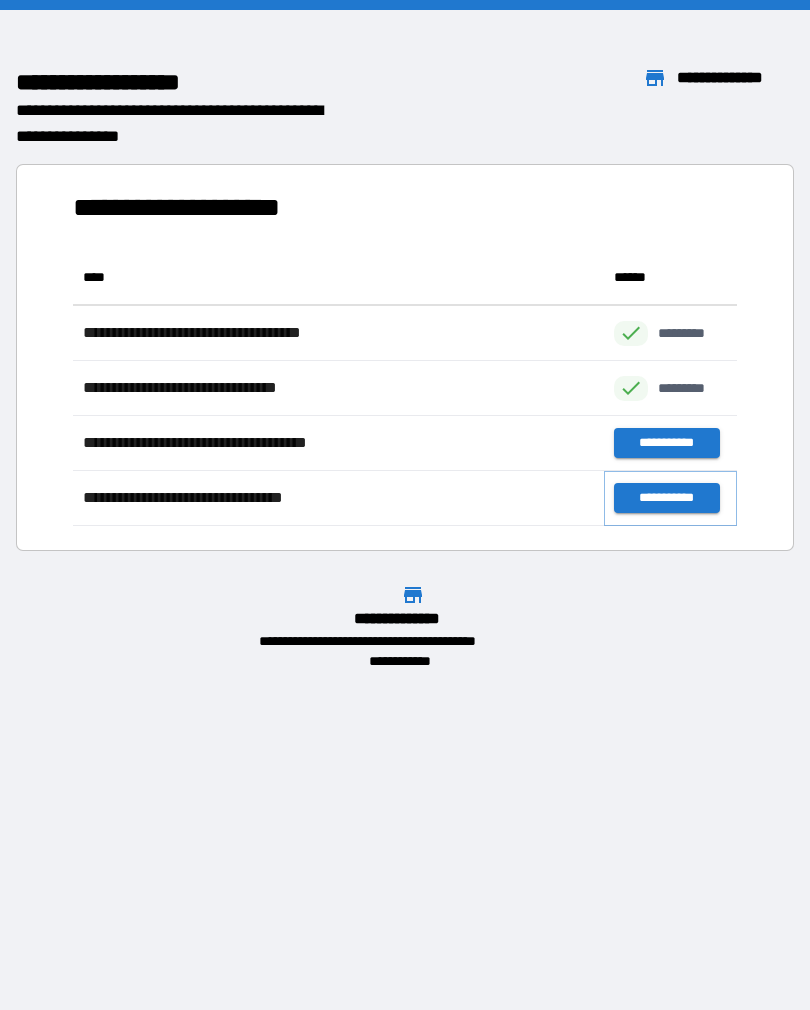 click on "**********" at bounding box center [666, 498] 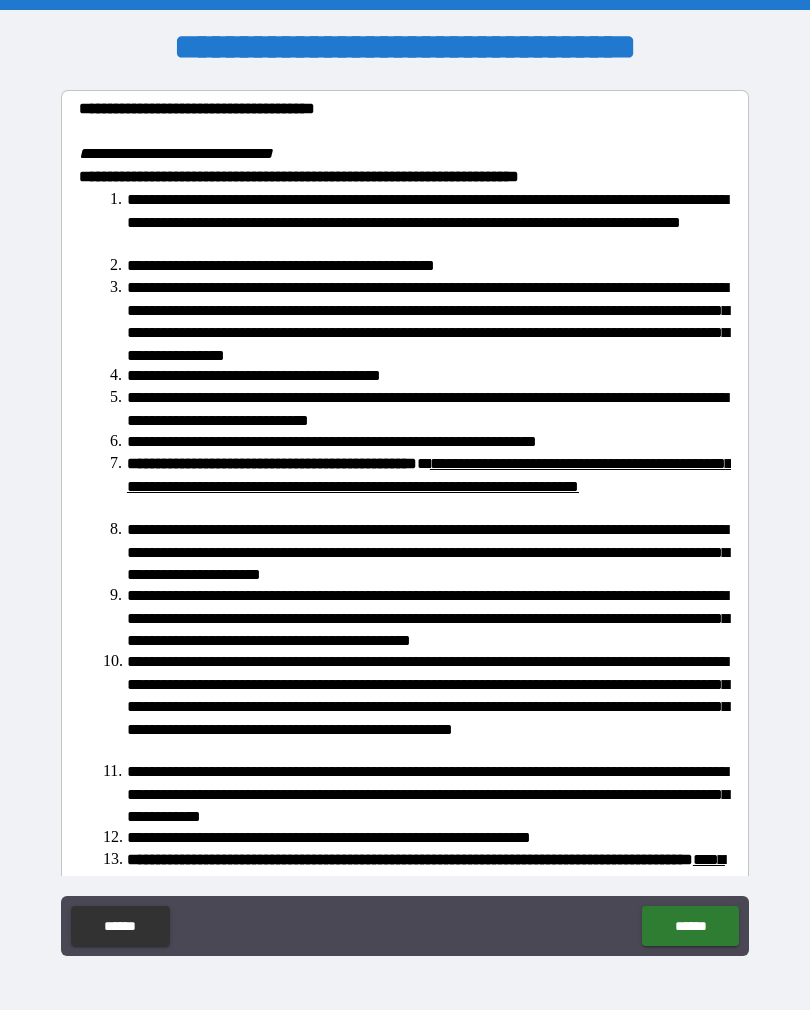scroll, scrollTop: 0, scrollLeft: 0, axis: both 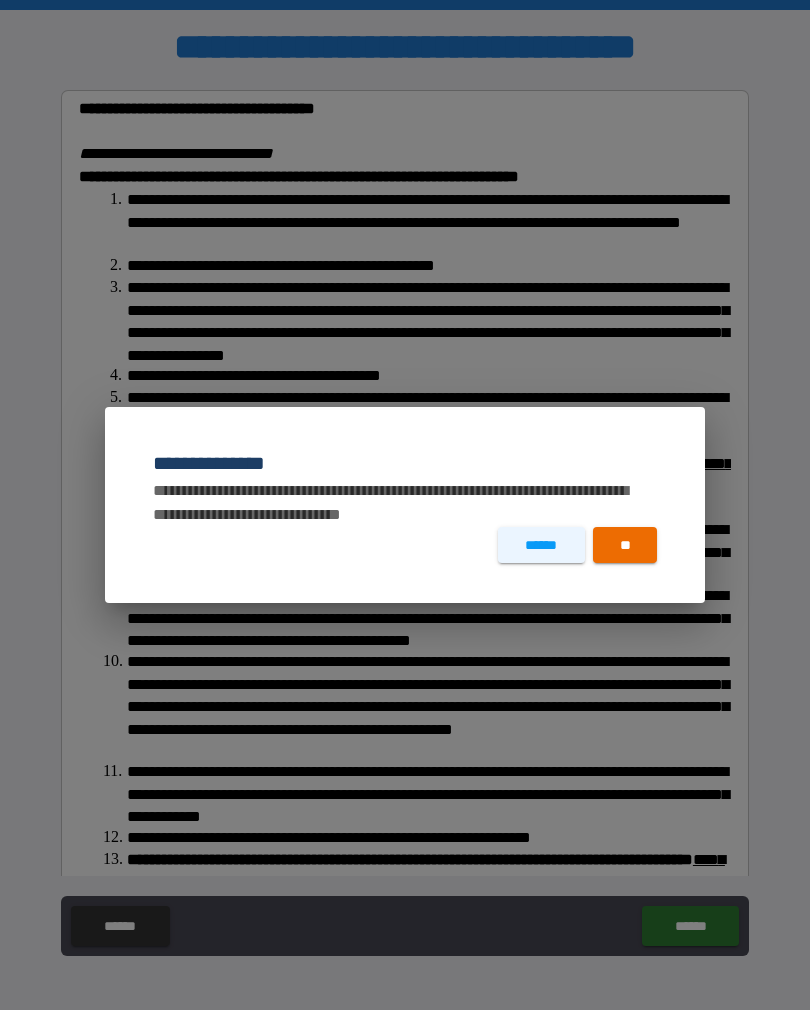 click on "**" at bounding box center (625, 545) 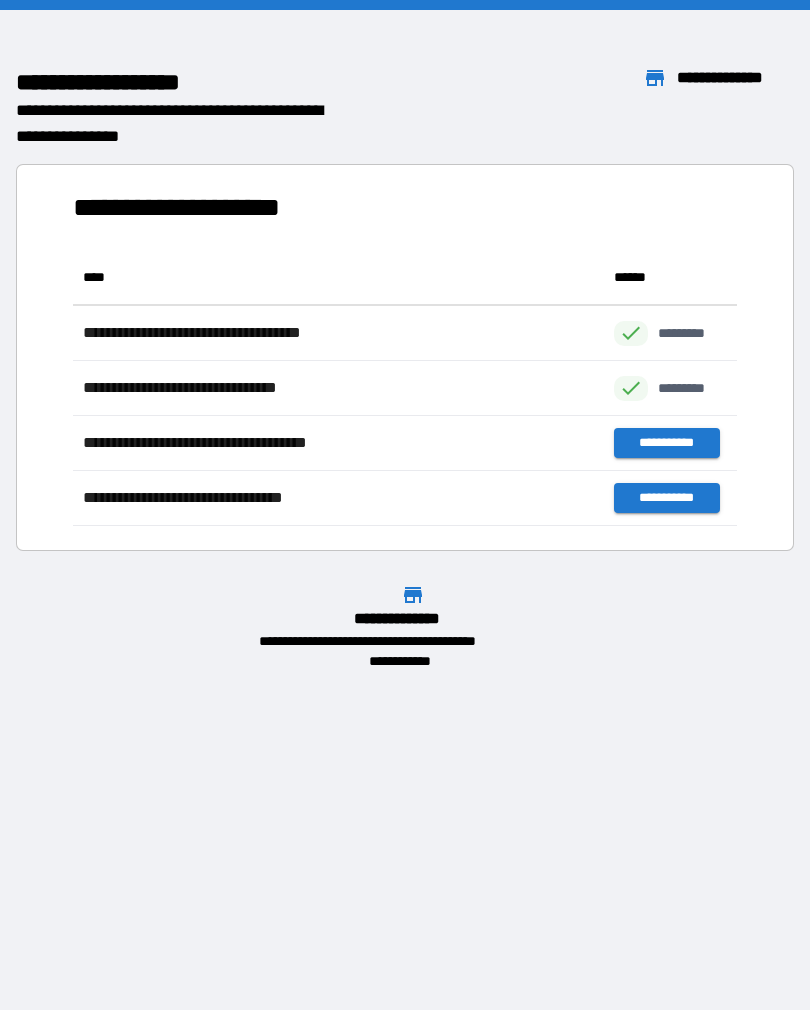 scroll, scrollTop: 1, scrollLeft: 1, axis: both 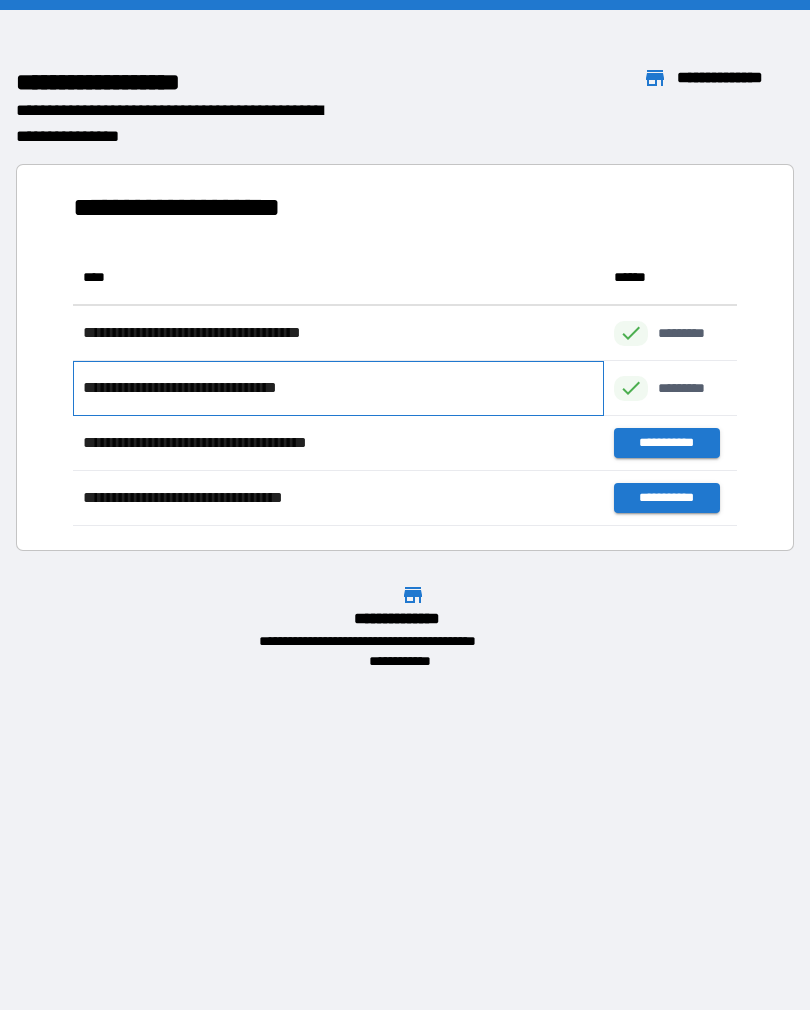 click on "**********" at bounding box center [338, 388] 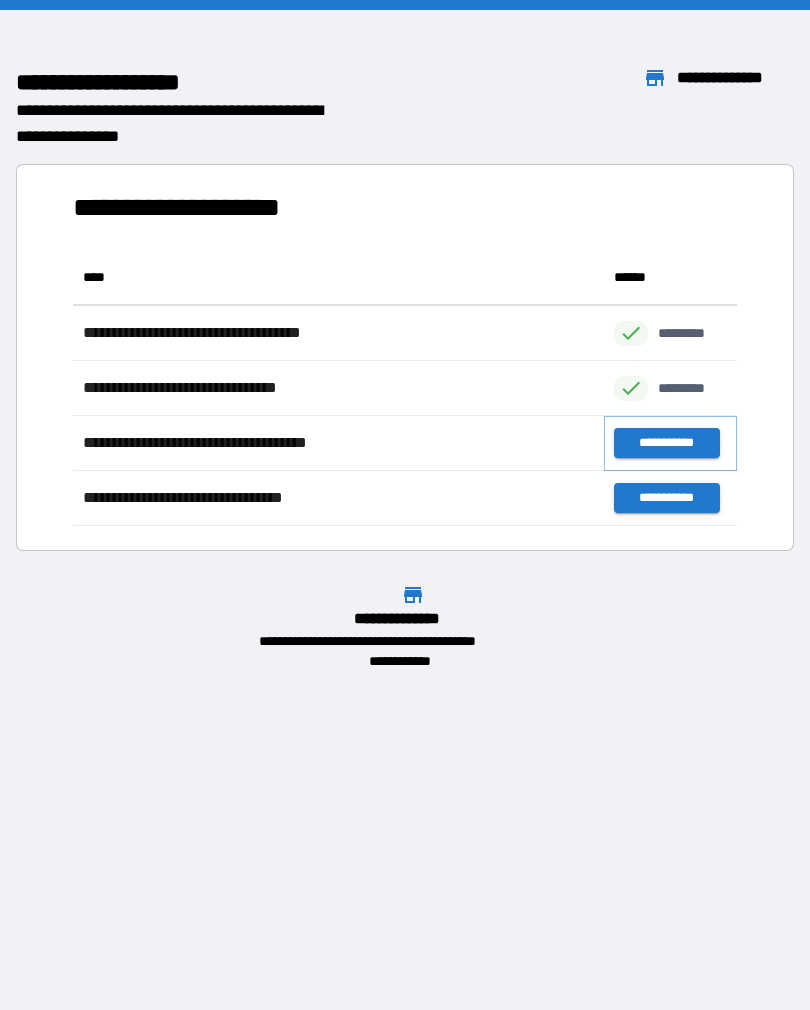 click on "**********" at bounding box center [666, 443] 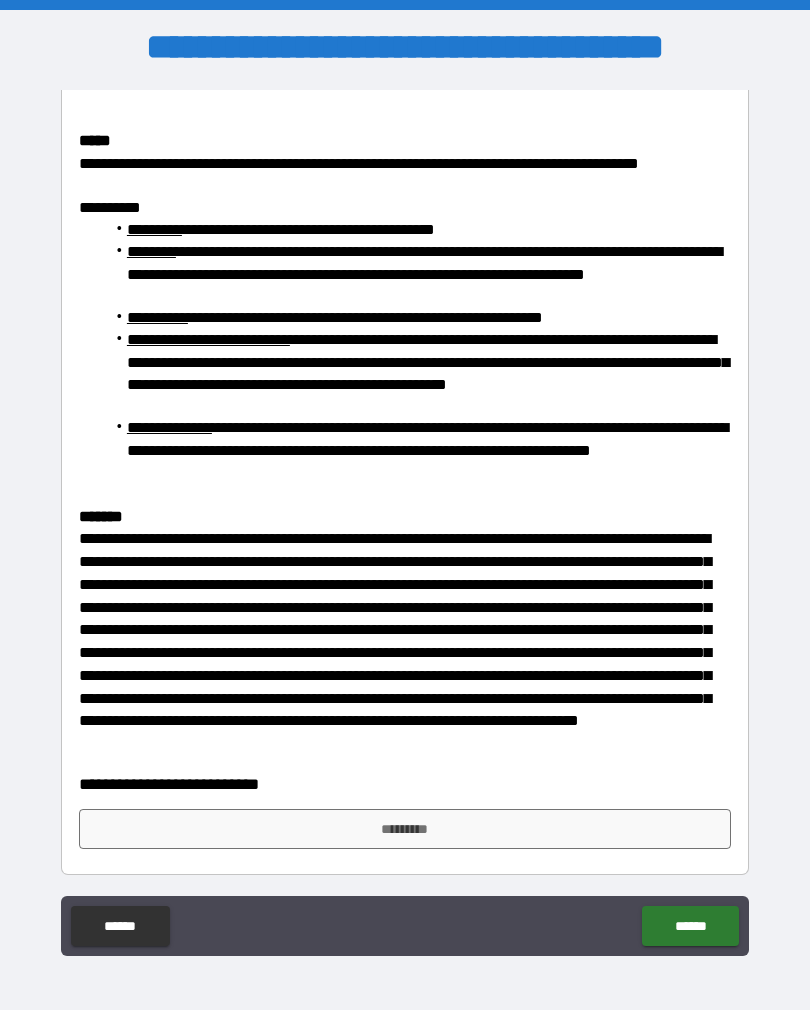 scroll, scrollTop: 388, scrollLeft: 0, axis: vertical 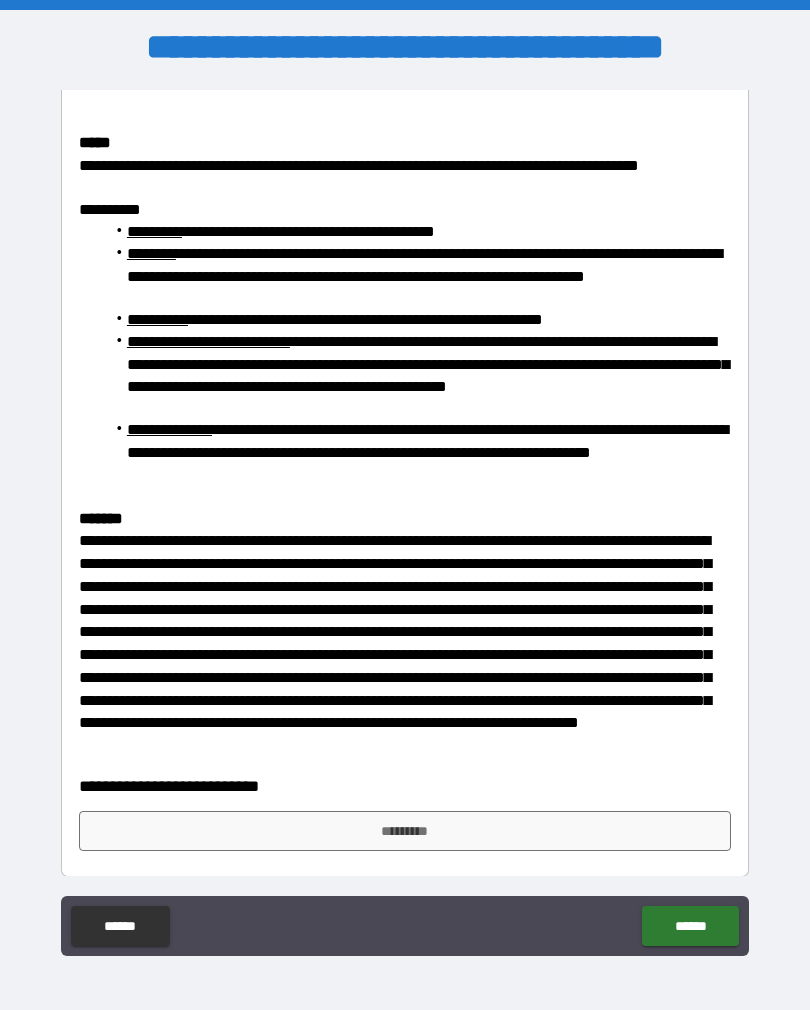 click on "*********" at bounding box center (405, 831) 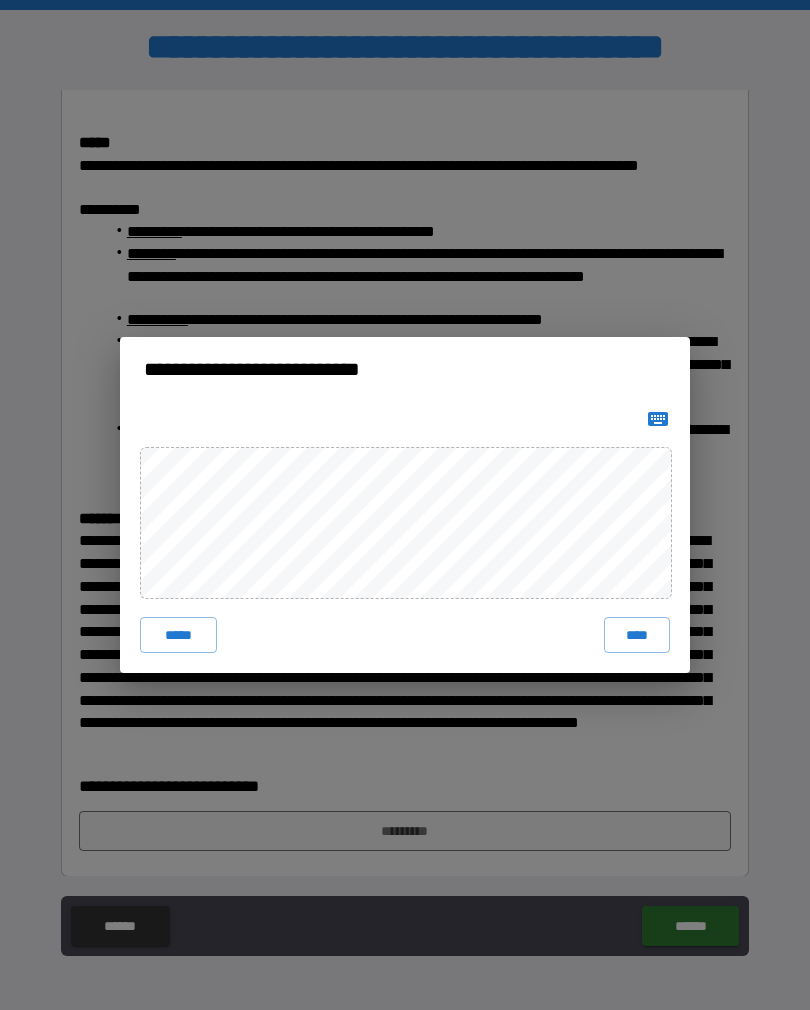 click on "****" at bounding box center (637, 635) 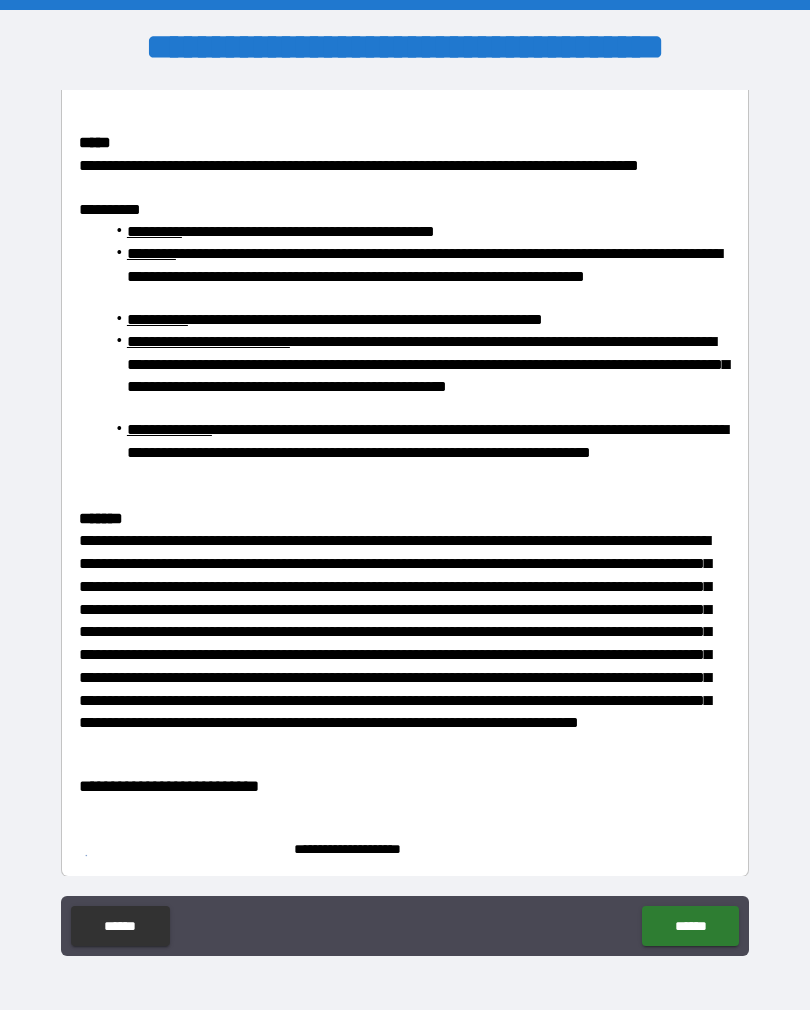 scroll, scrollTop: 378, scrollLeft: 0, axis: vertical 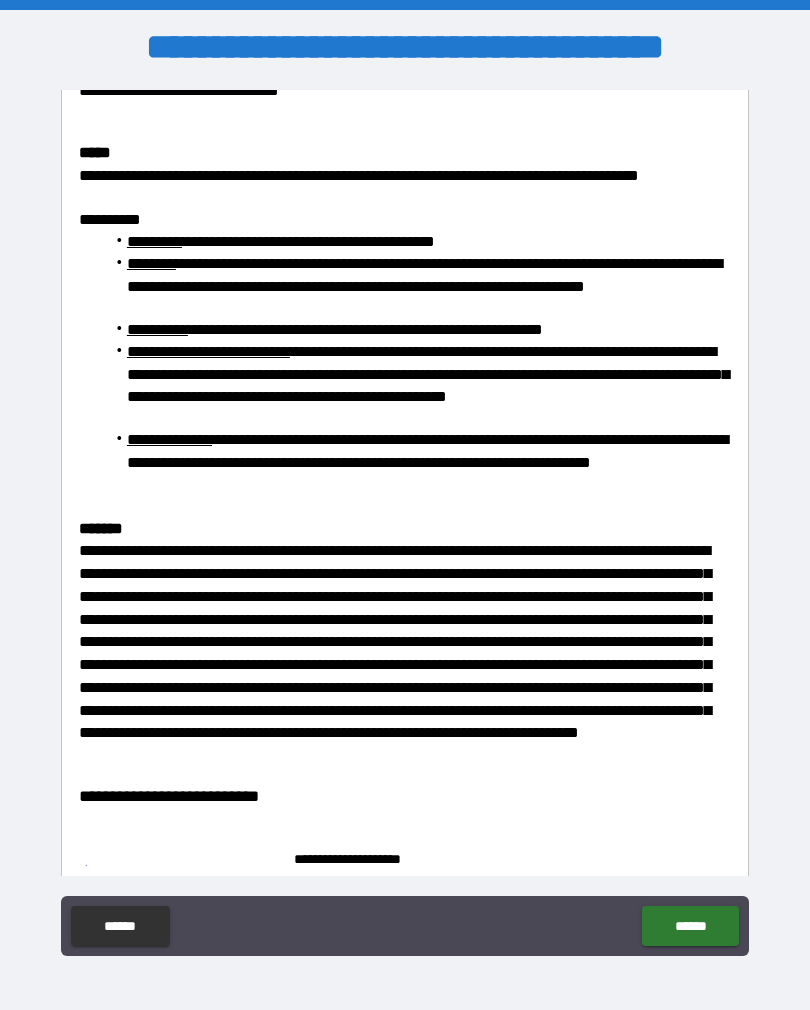 click on "**********" at bounding box center (405, 661) 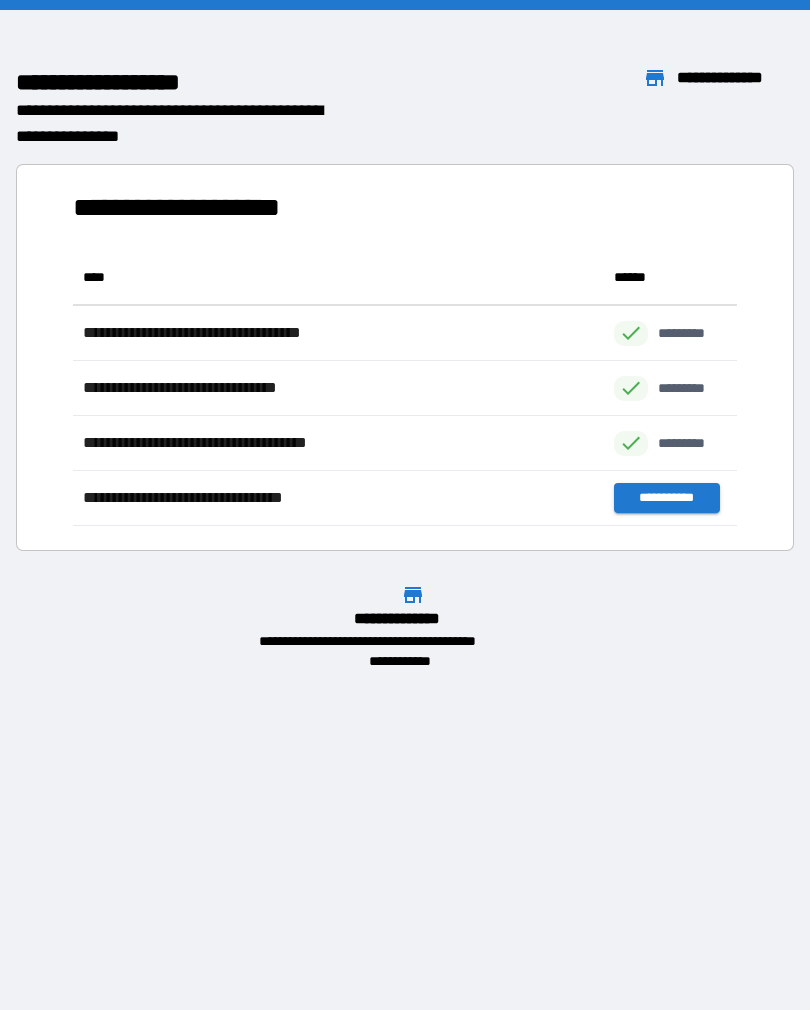 scroll, scrollTop: 1, scrollLeft: 1, axis: both 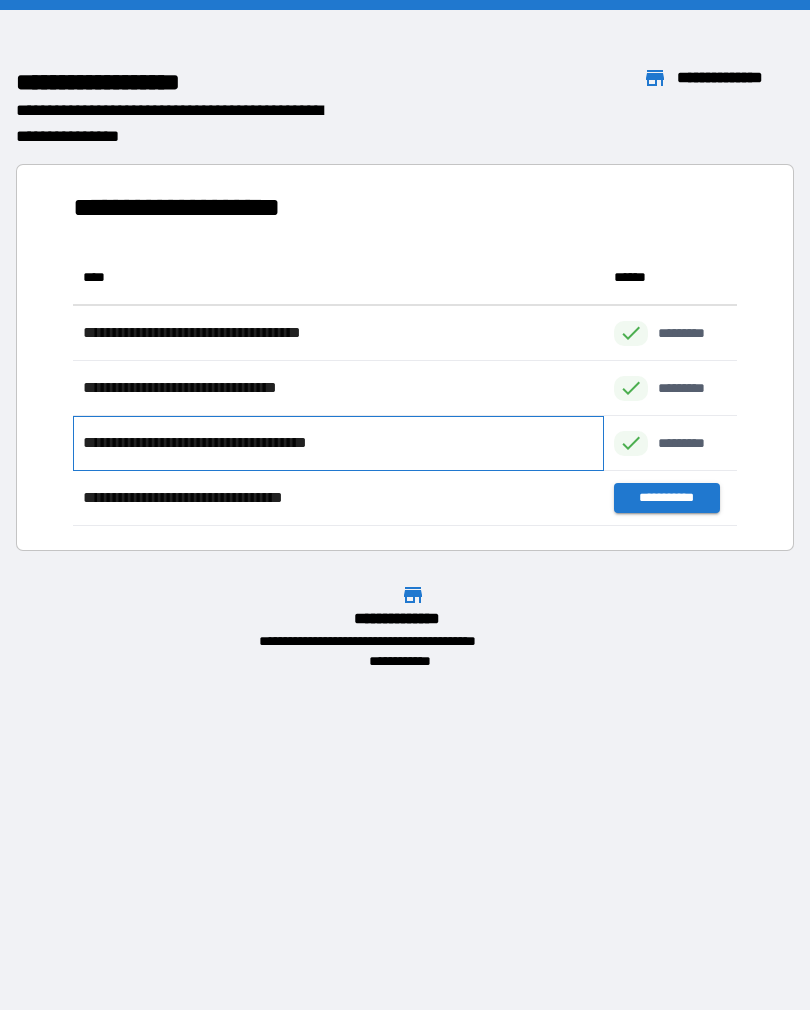 click on "**********" at bounding box center [224, 443] 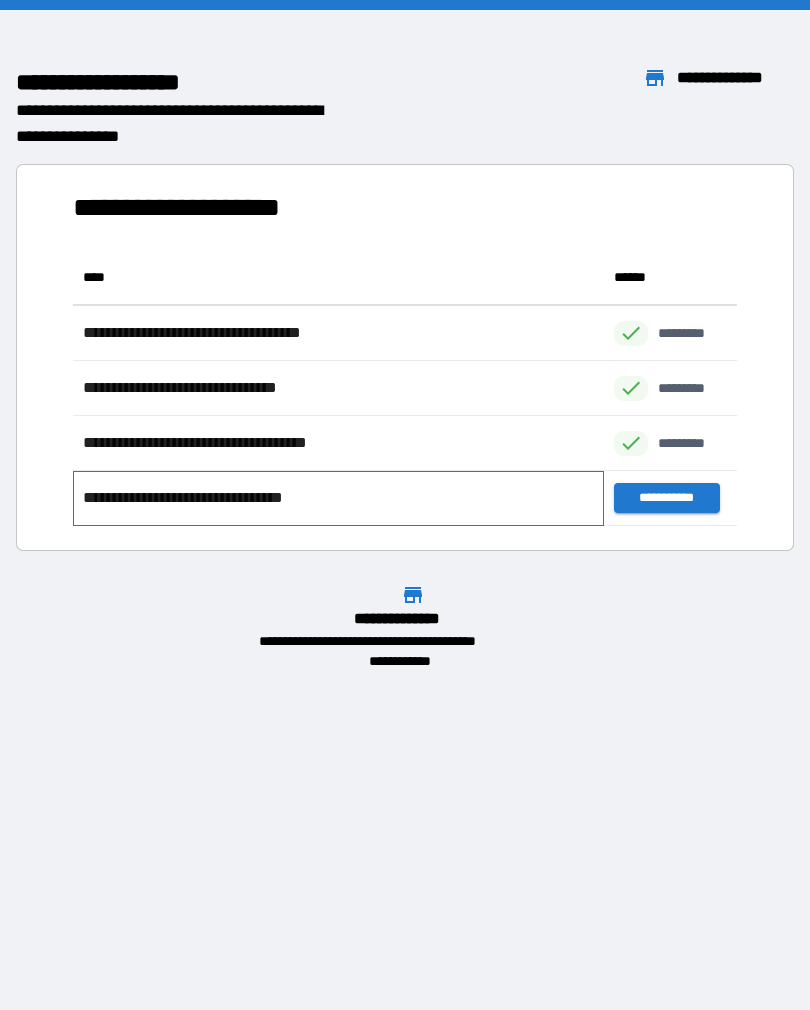 click on "**********" at bounding box center [210, 498] 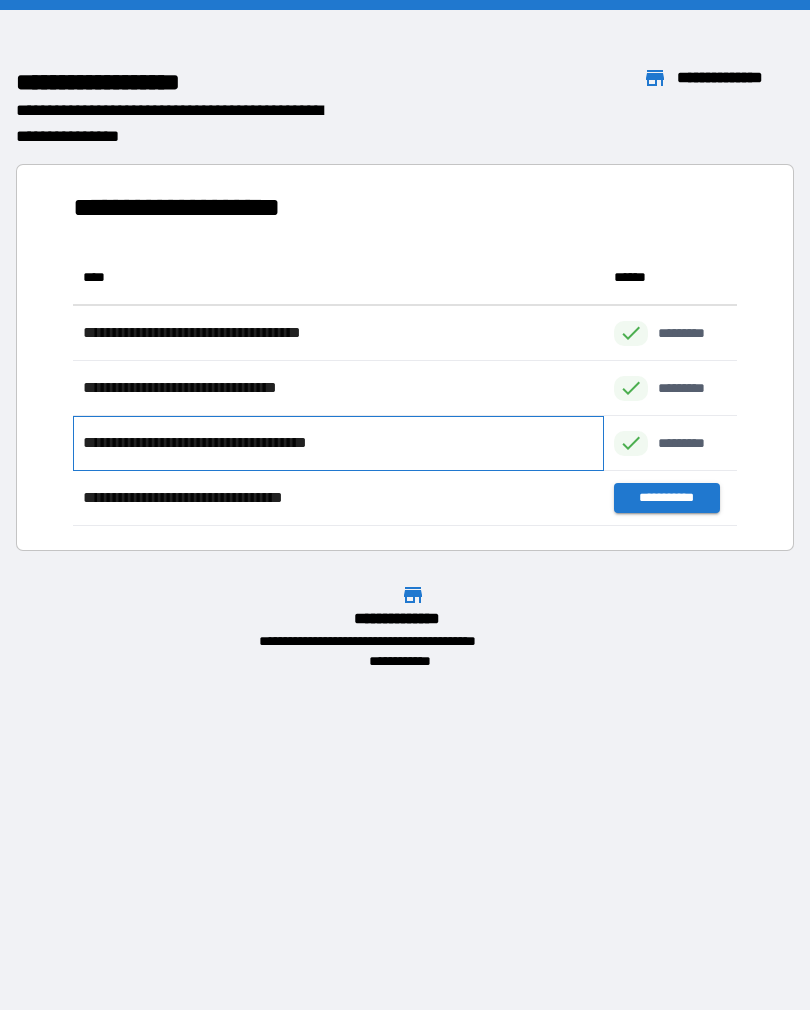 click on "**********" at bounding box center [224, 443] 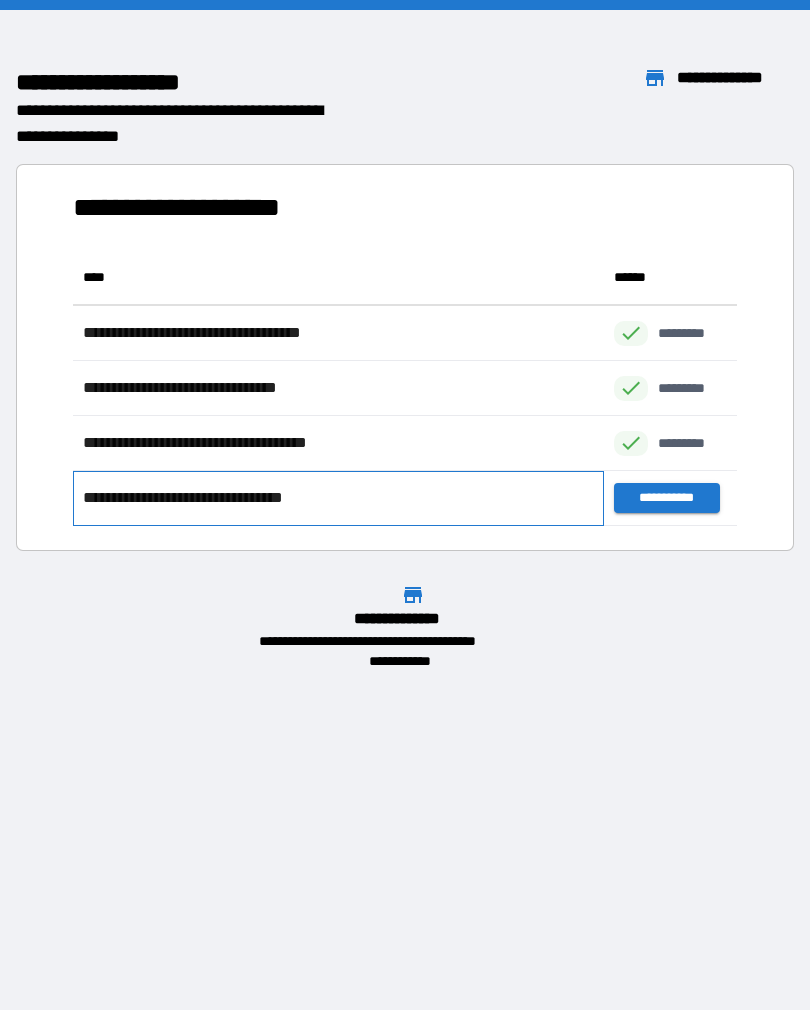 click on "**********" at bounding box center [210, 498] 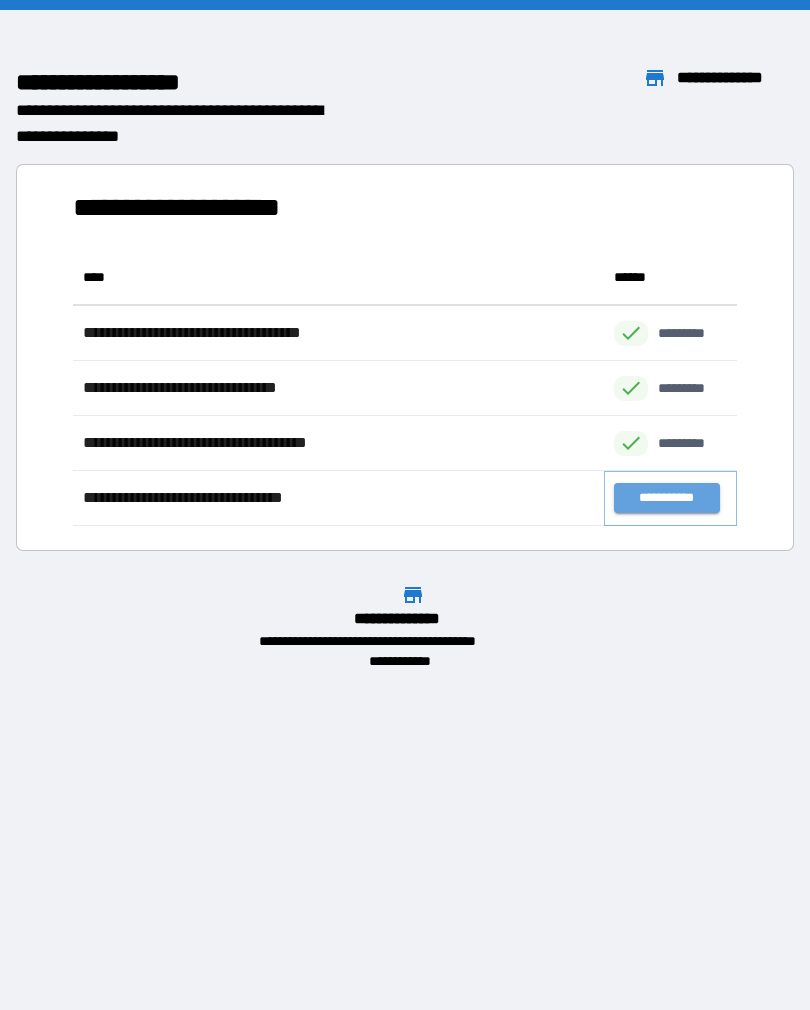 click on "**********" at bounding box center (666, 498) 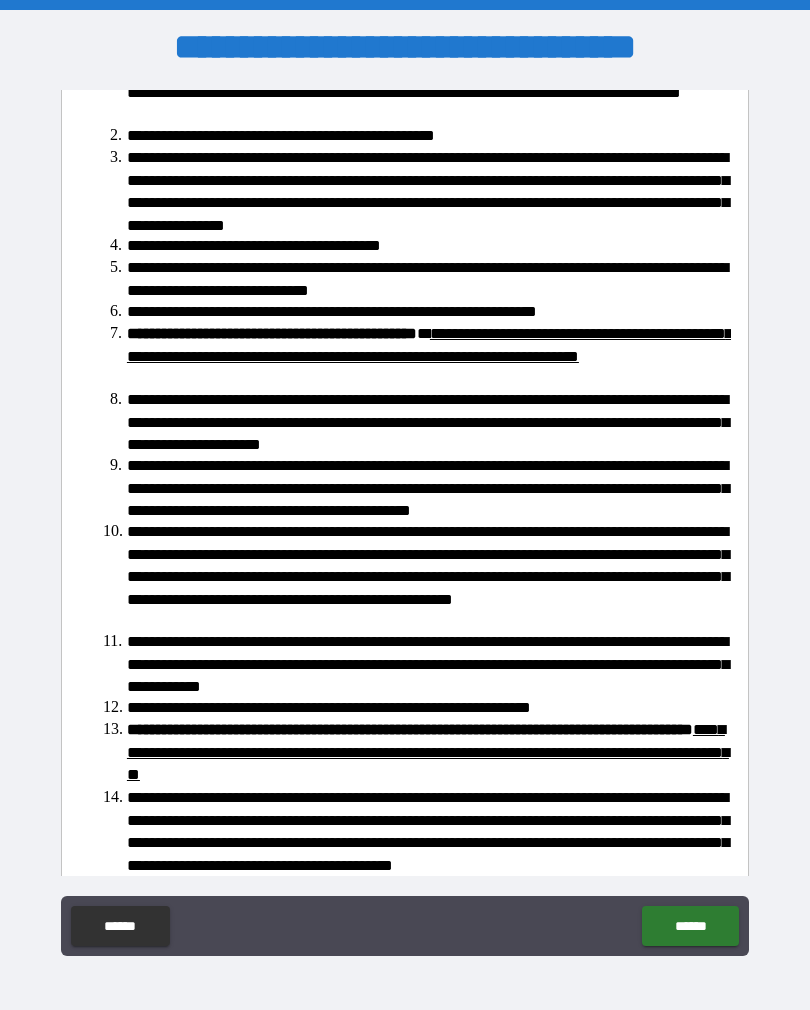 scroll, scrollTop: 132, scrollLeft: 0, axis: vertical 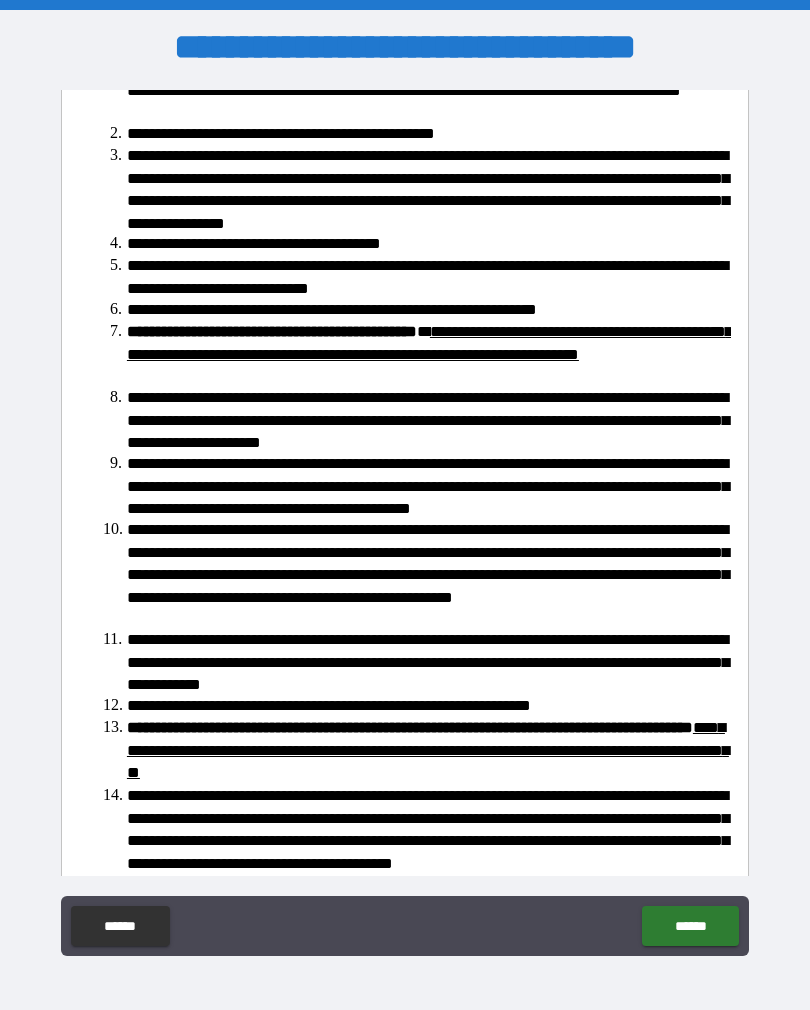 click on "******" at bounding box center (690, 926) 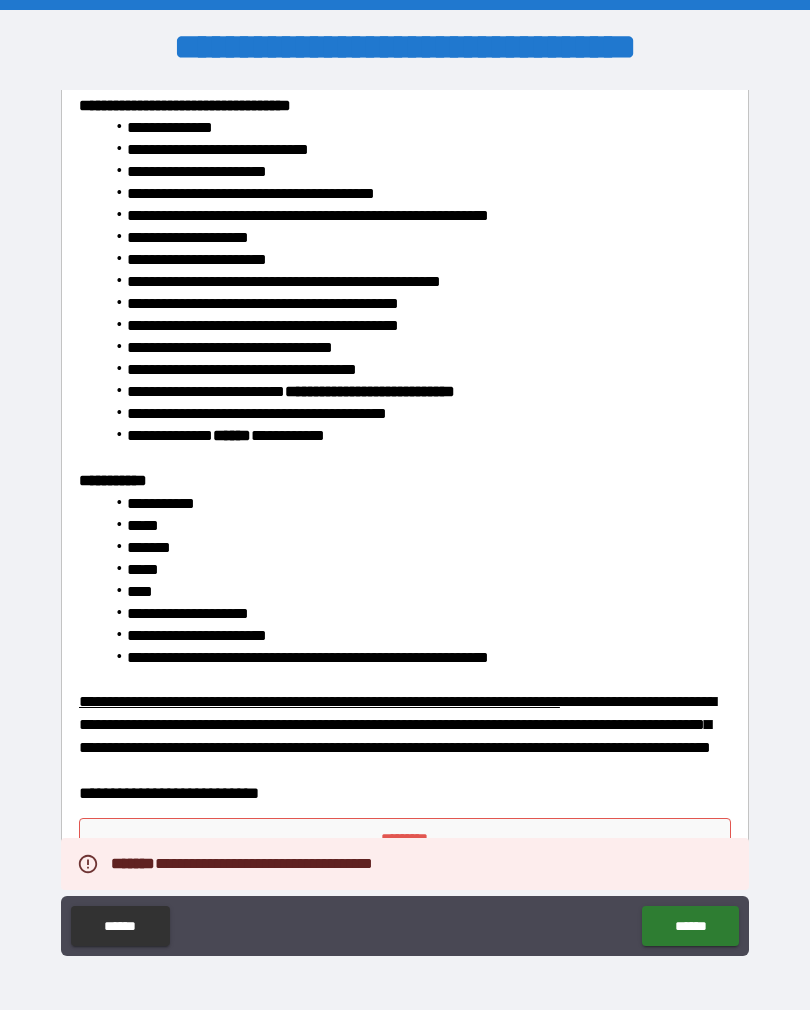 click on "*********" at bounding box center [405, 838] 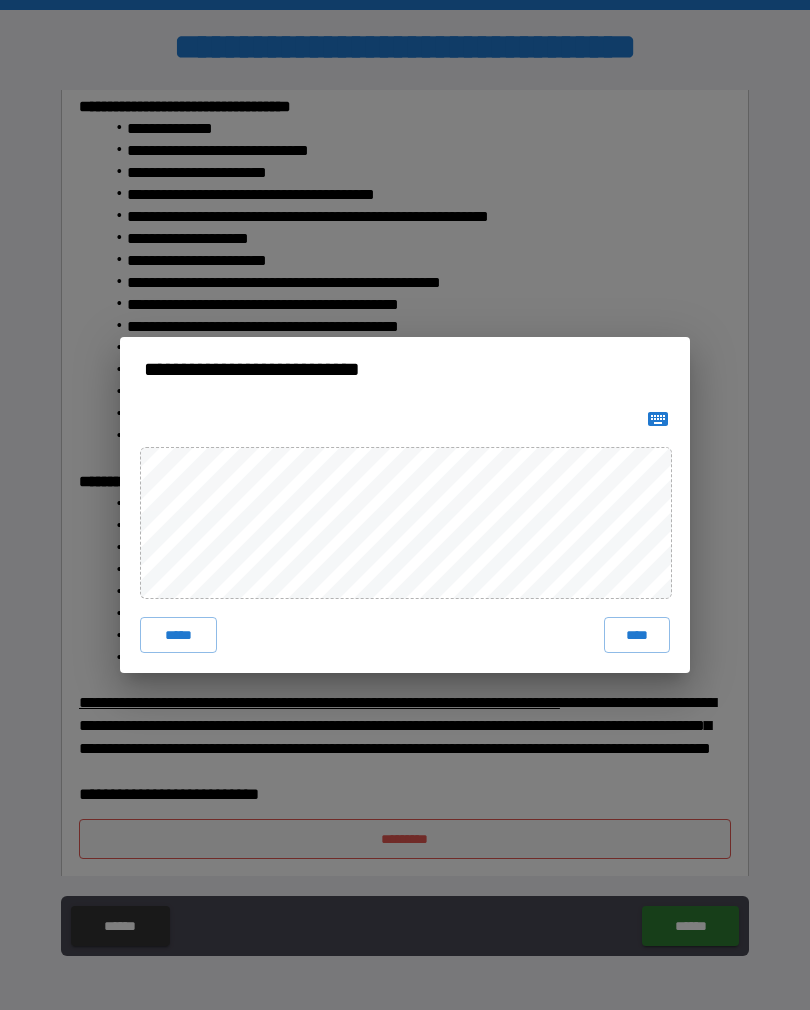 click on "****" at bounding box center (637, 635) 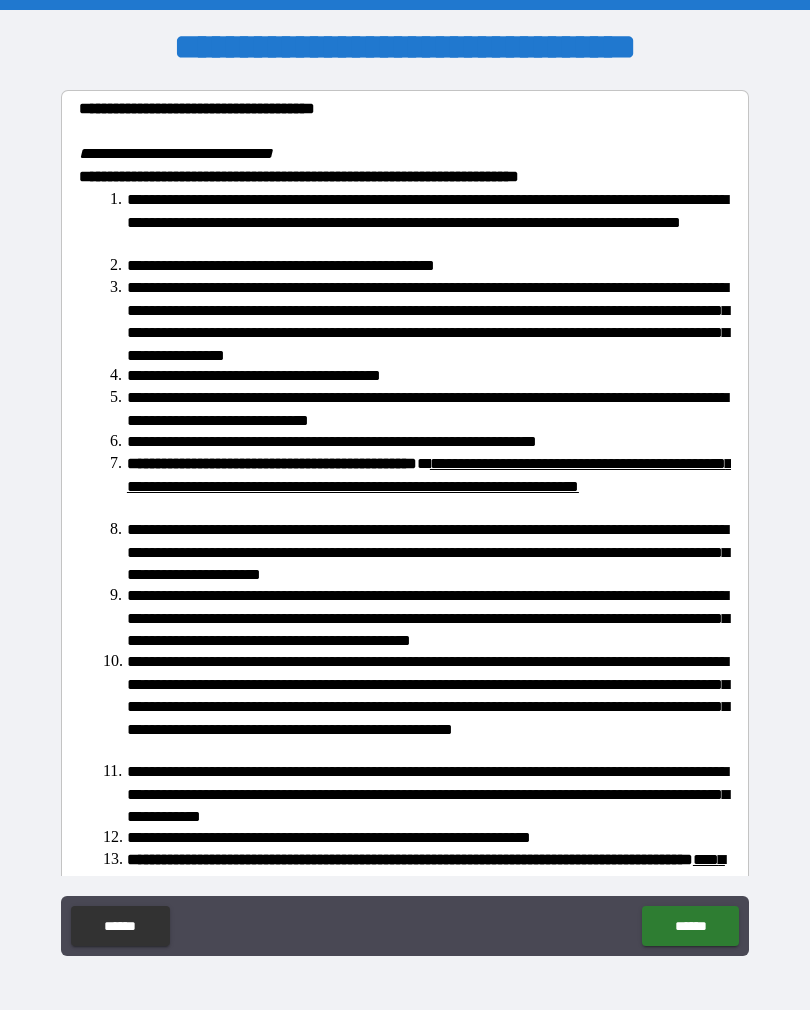 scroll, scrollTop: 0, scrollLeft: 0, axis: both 